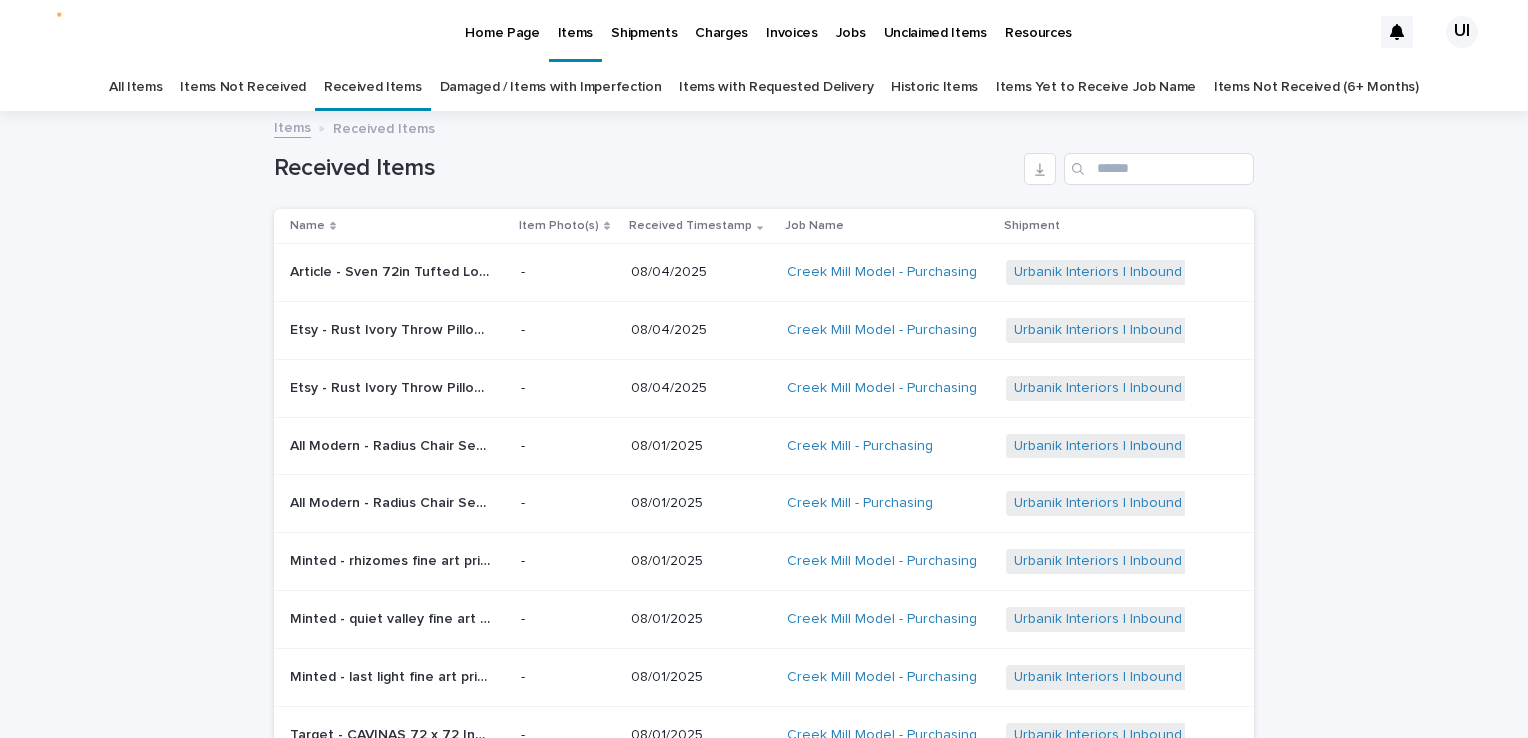 scroll, scrollTop: 0, scrollLeft: 0, axis: both 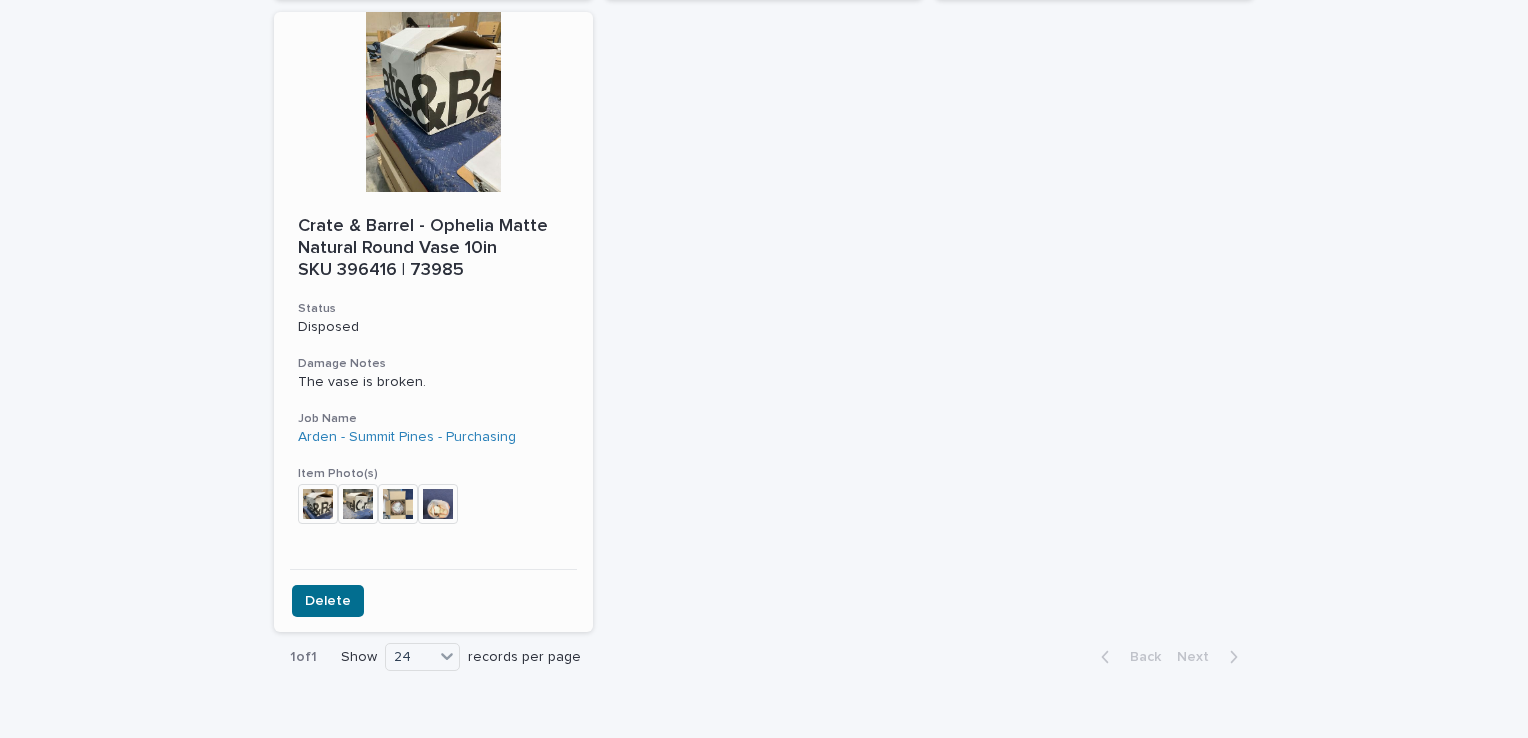 click on "Delete" at bounding box center [328, 601] 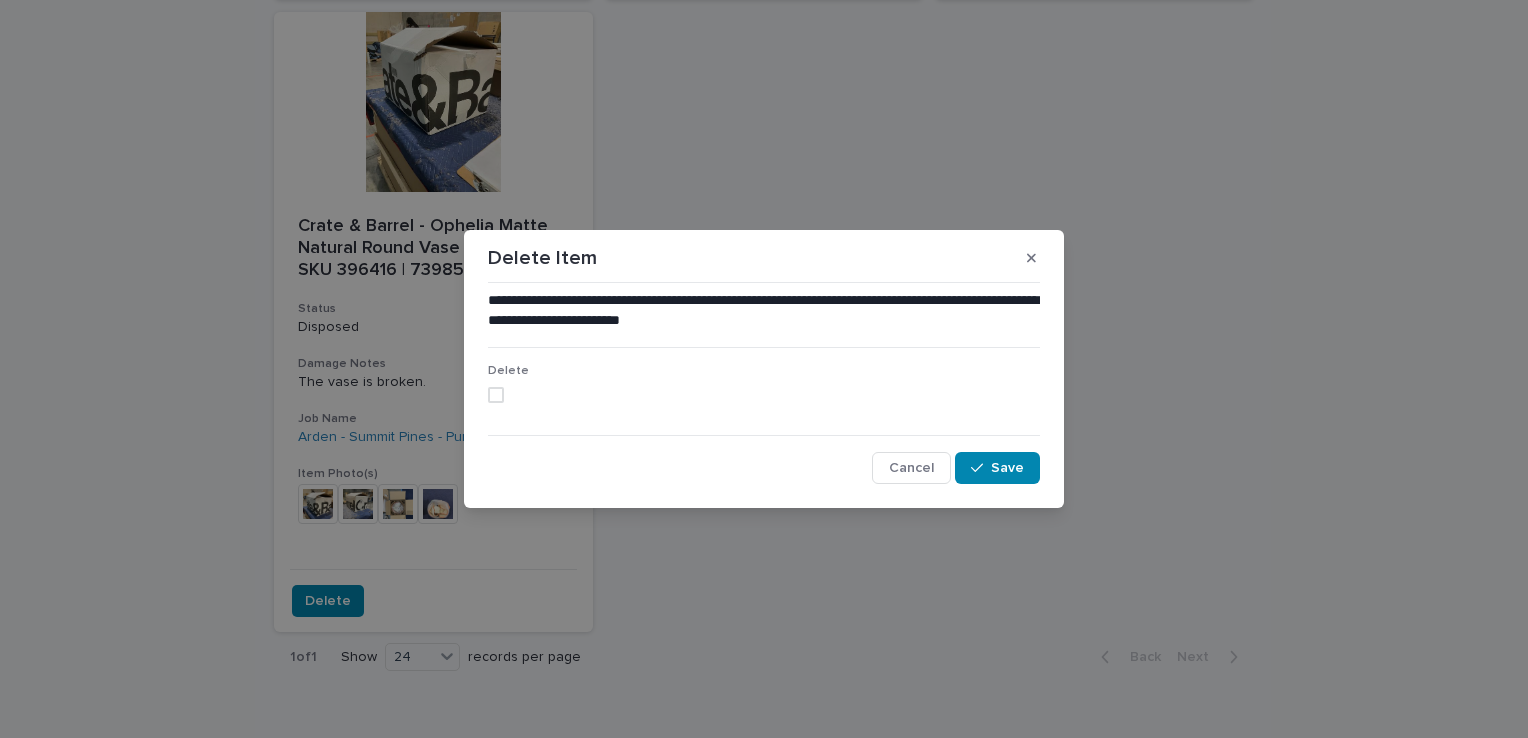 click at bounding box center (496, 395) 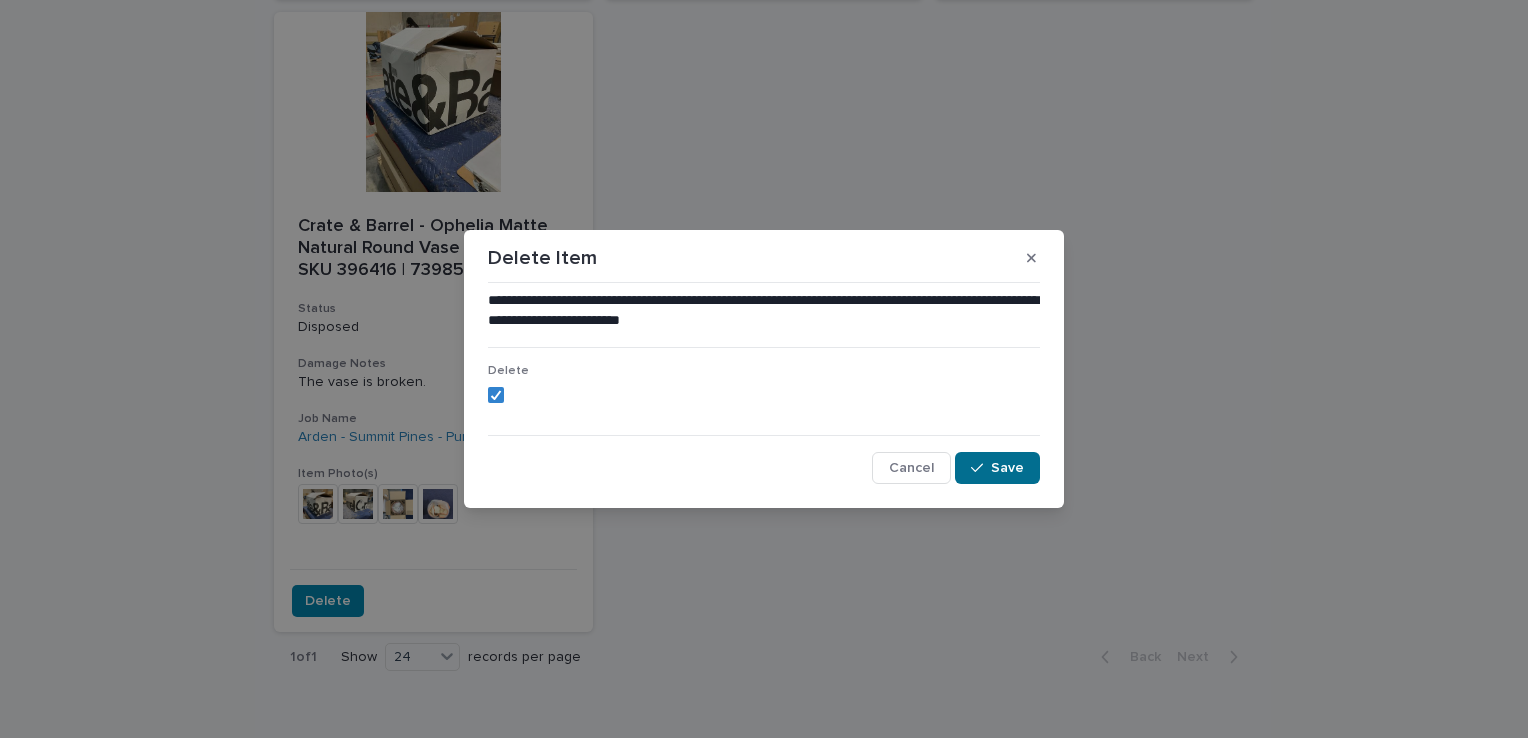 click on "Save" at bounding box center (997, 468) 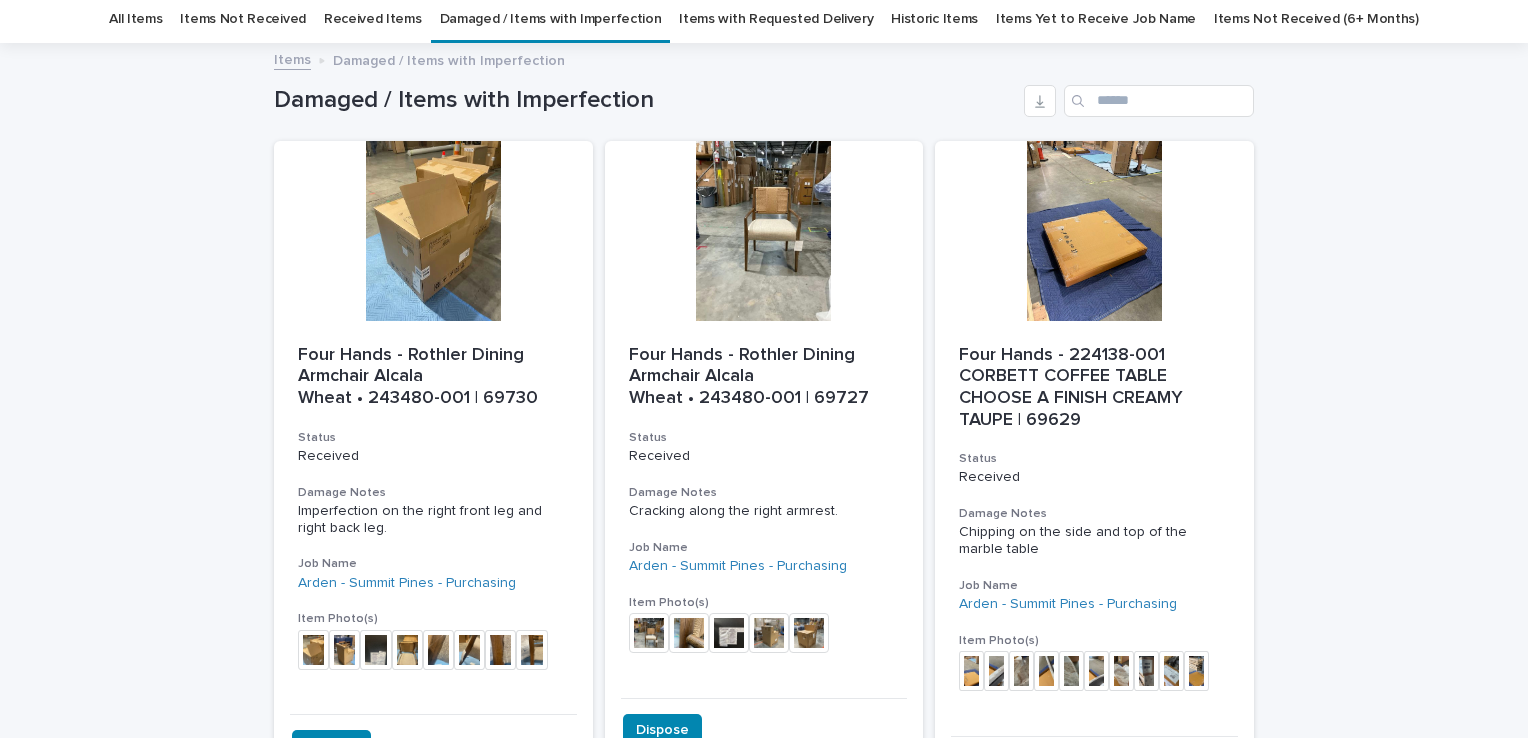 scroll, scrollTop: 52, scrollLeft: 0, axis: vertical 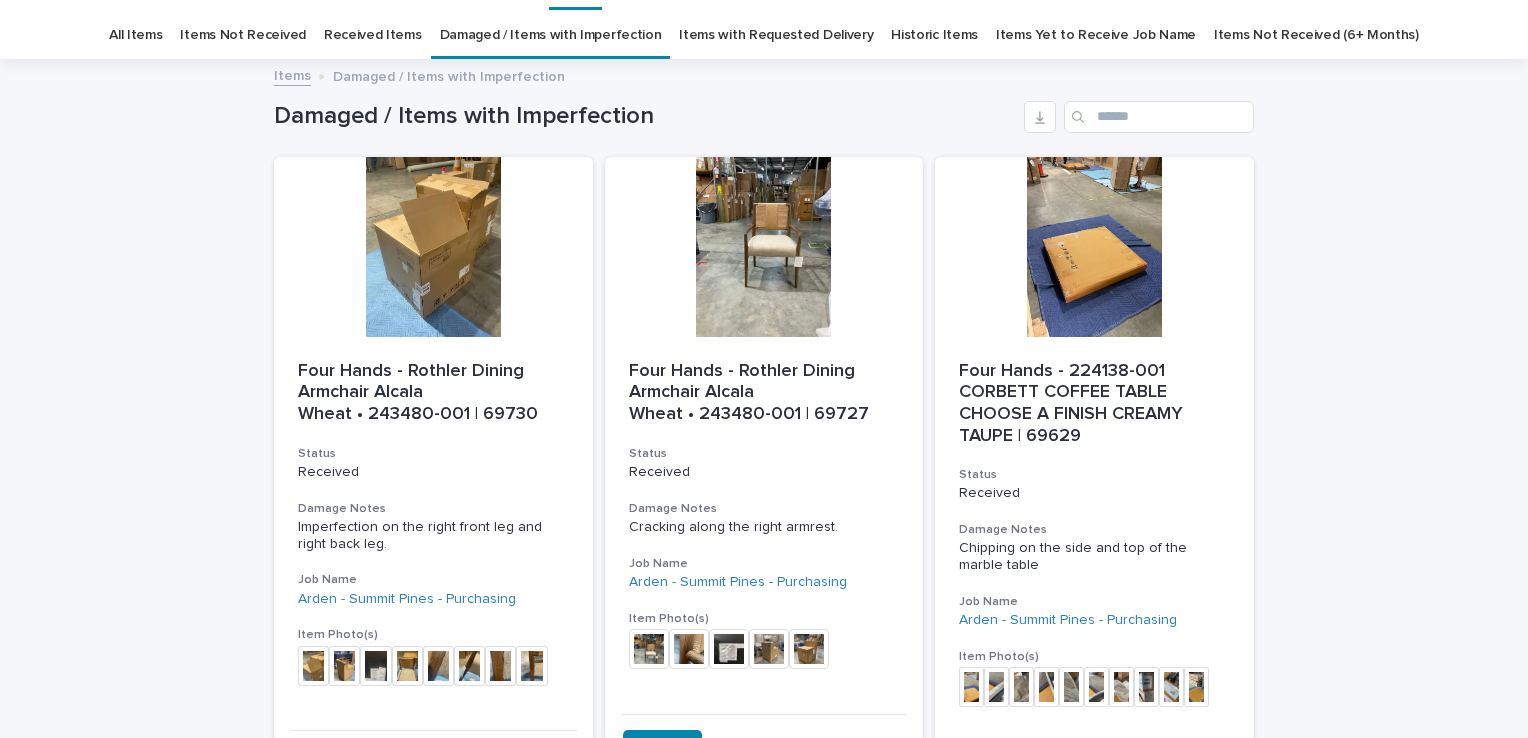 drag, startPoint x: 116, startPoint y: 170, endPoint x: 330, endPoint y: 86, distance: 229.89563 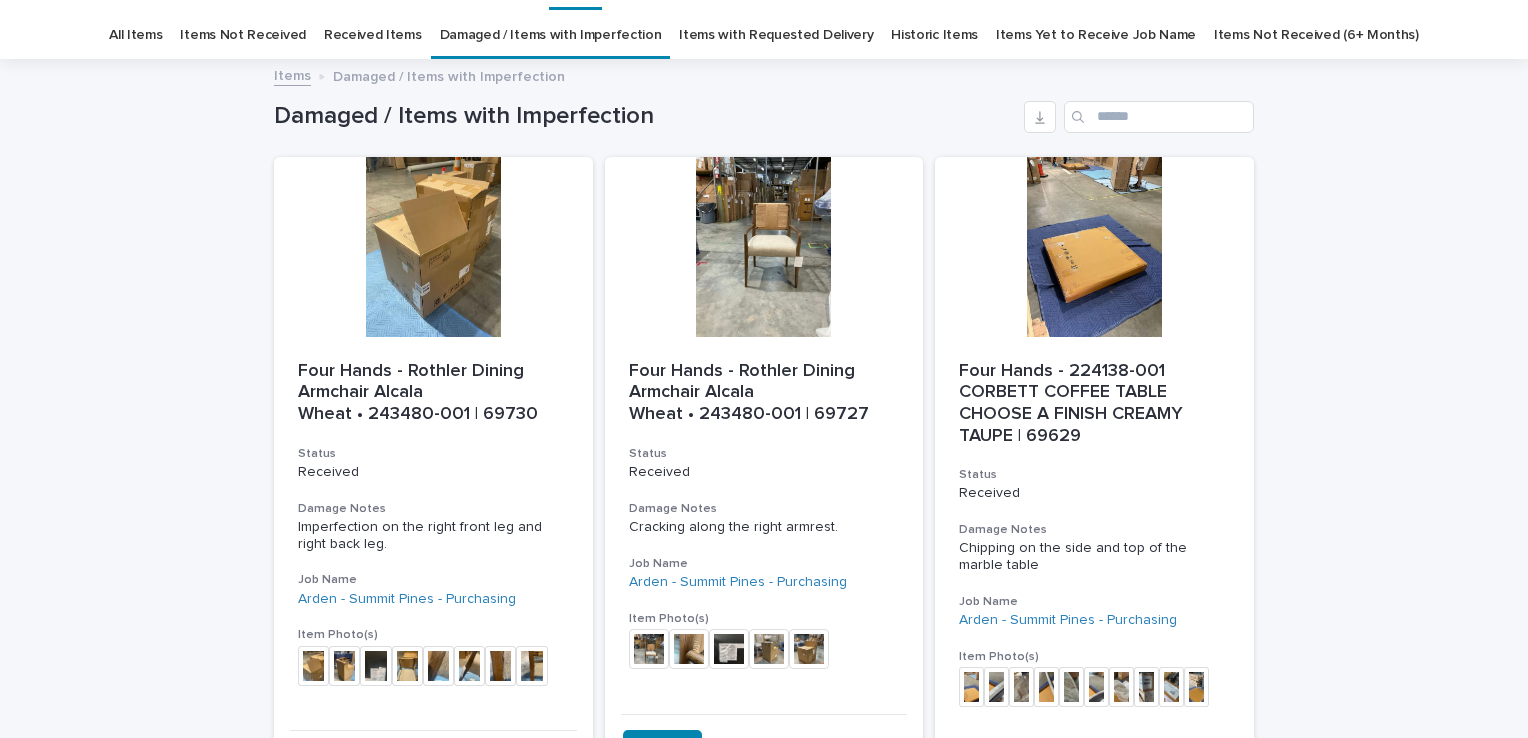 click on "Loading... Saving… Loading... Saving… Damaged / Items with Imperfection Four Hands - Rothler Dining Armchair Alcala Wheat • 243480-001 | 69730 Status Received Damage Notes Imperfection on the right front leg and right back leg.  Job Name [JOB NAME] - [JOB NAME] - Purchasing    Item Photo(s) + 0 This file cannot be opened Download File Dispose Four Hands - Rothler Dining Armchair Alcala Wheat • 243480-001 | 69727 Status Received Damage Notes Cracking along the right armrest.  Job Name [JOB NAME] - [JOB NAME] - Purchasing    Item Photo(s) + 0 This file cannot be opened Download File Dispose Four Hands - 224138-001 CORBETT COFFEE TABLE CHOOSE A FINISH CREAMY TAUPE | 69629 Status Received Damage Notes Chipping on the side and top of the marble table Job Name [JOB NAME] - [JOB NAME] - Purchasing    Item Photo(s) + 0 This file cannot be opened Download File Dispose Wayfair - 66inw Upholstered Bench For Bedroom End Of Bed  | 70423 Status Received Damage Notes Job Name [JOB NAME] - [JOB NAME] - Purchasing    + 0" at bounding box center (764, 930) 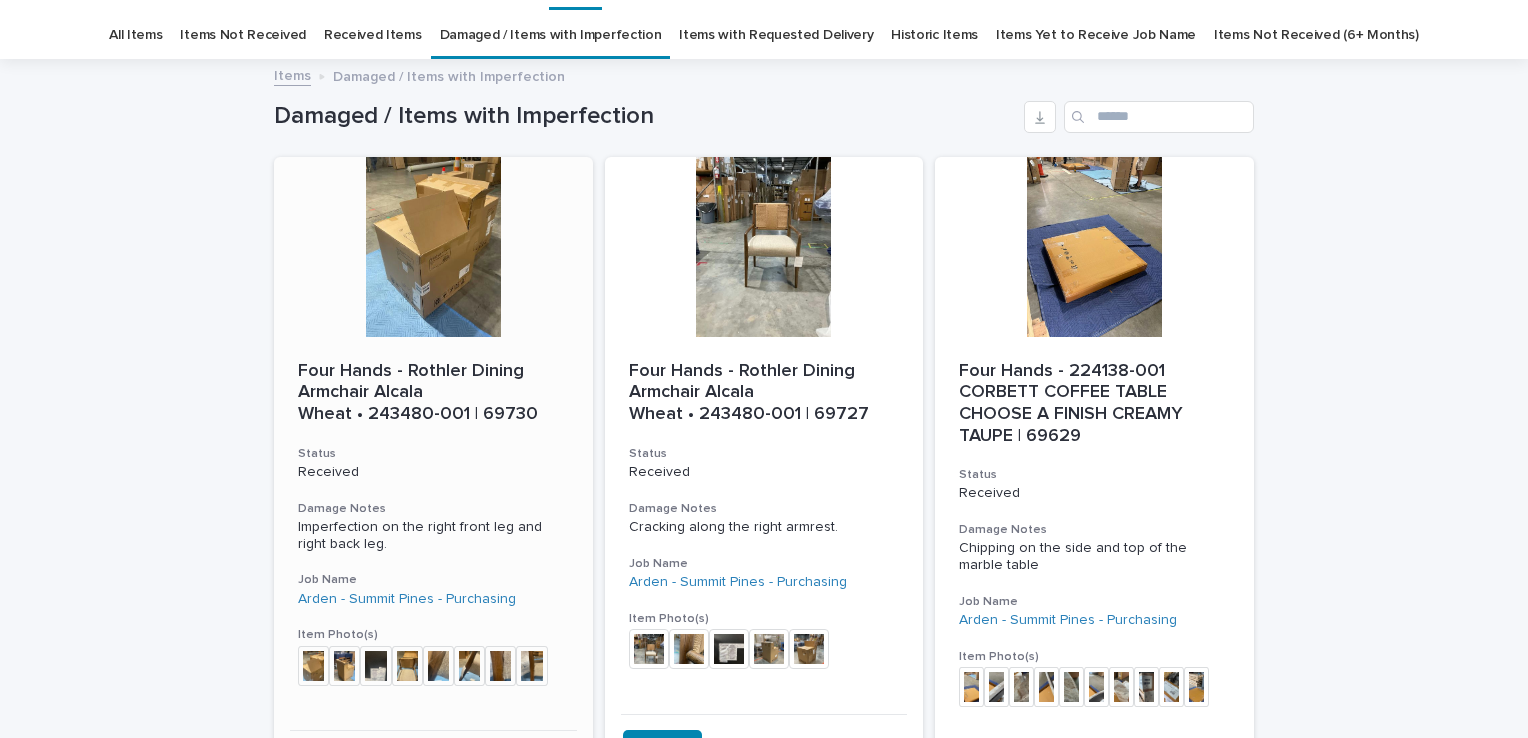 scroll, scrollTop: 0, scrollLeft: 0, axis: both 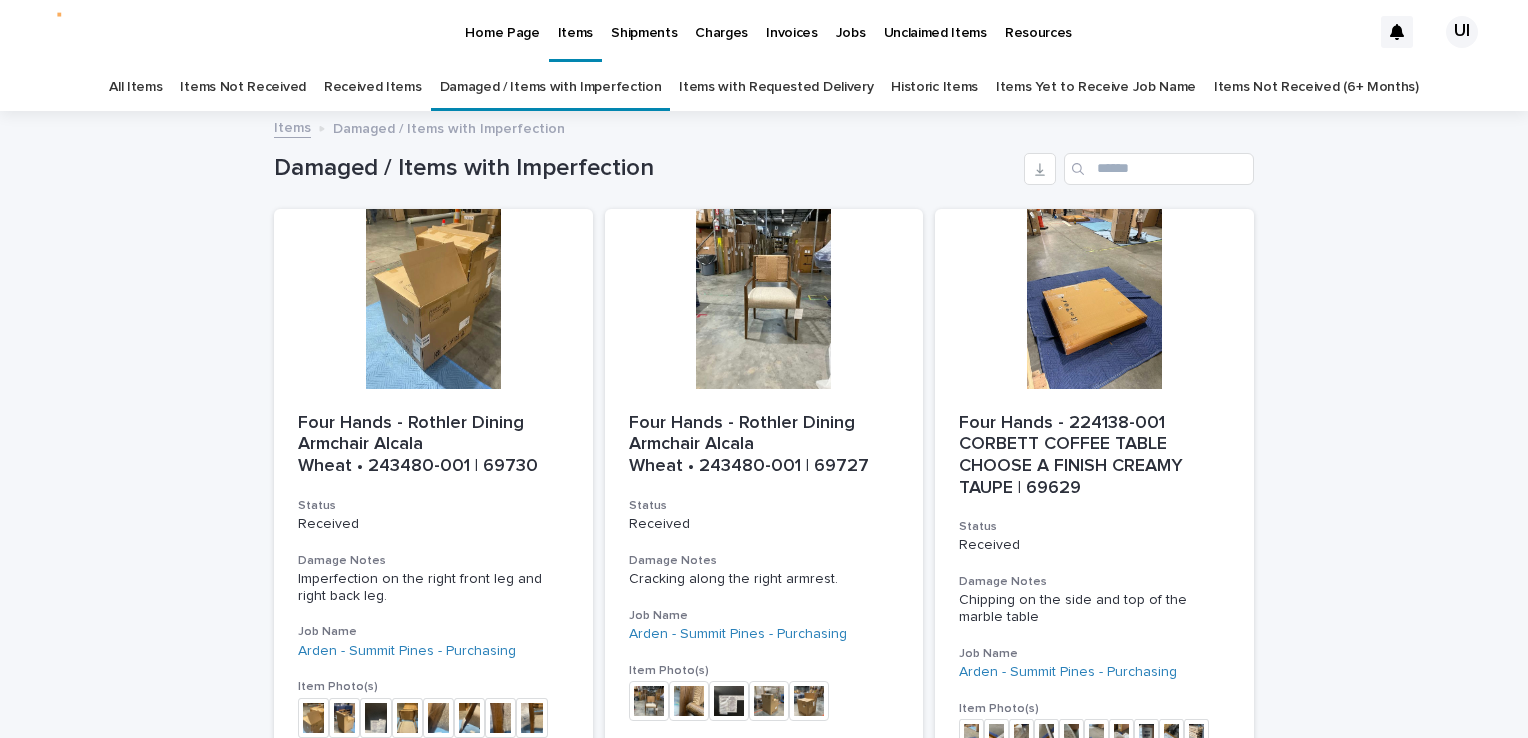 click on "Shipments" at bounding box center [644, 21] 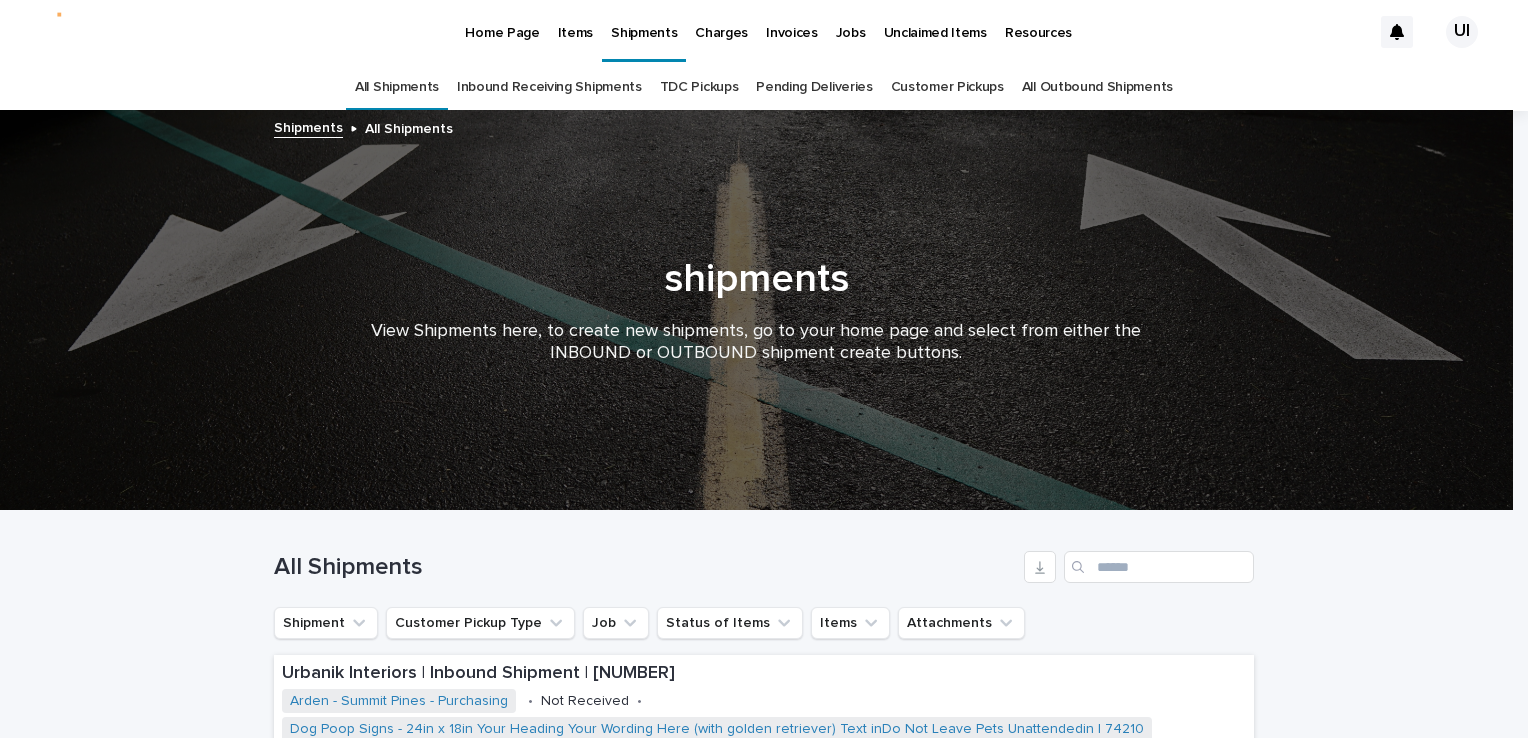 click on "Pending Deliveries" at bounding box center (814, 87) 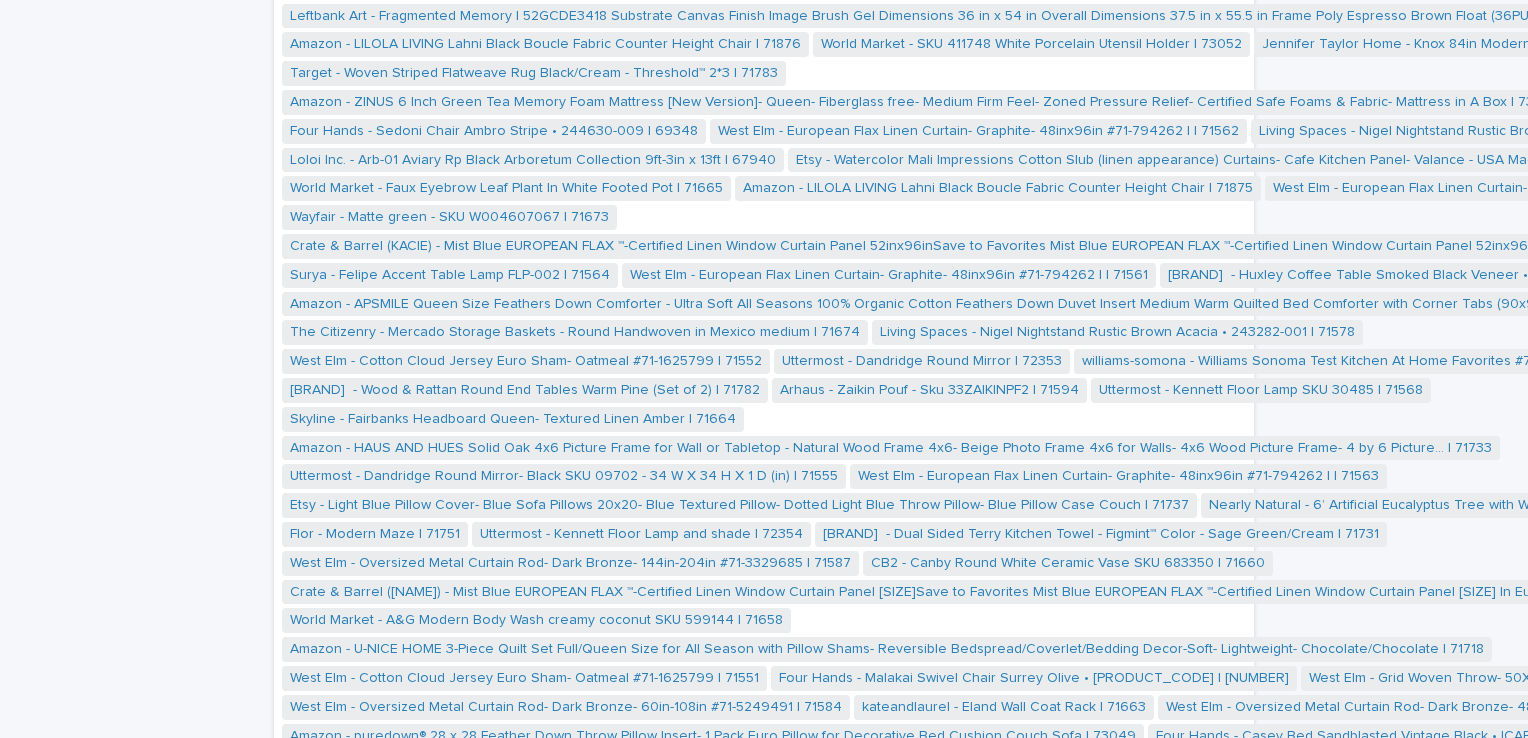 scroll, scrollTop: 7100, scrollLeft: 0, axis: vertical 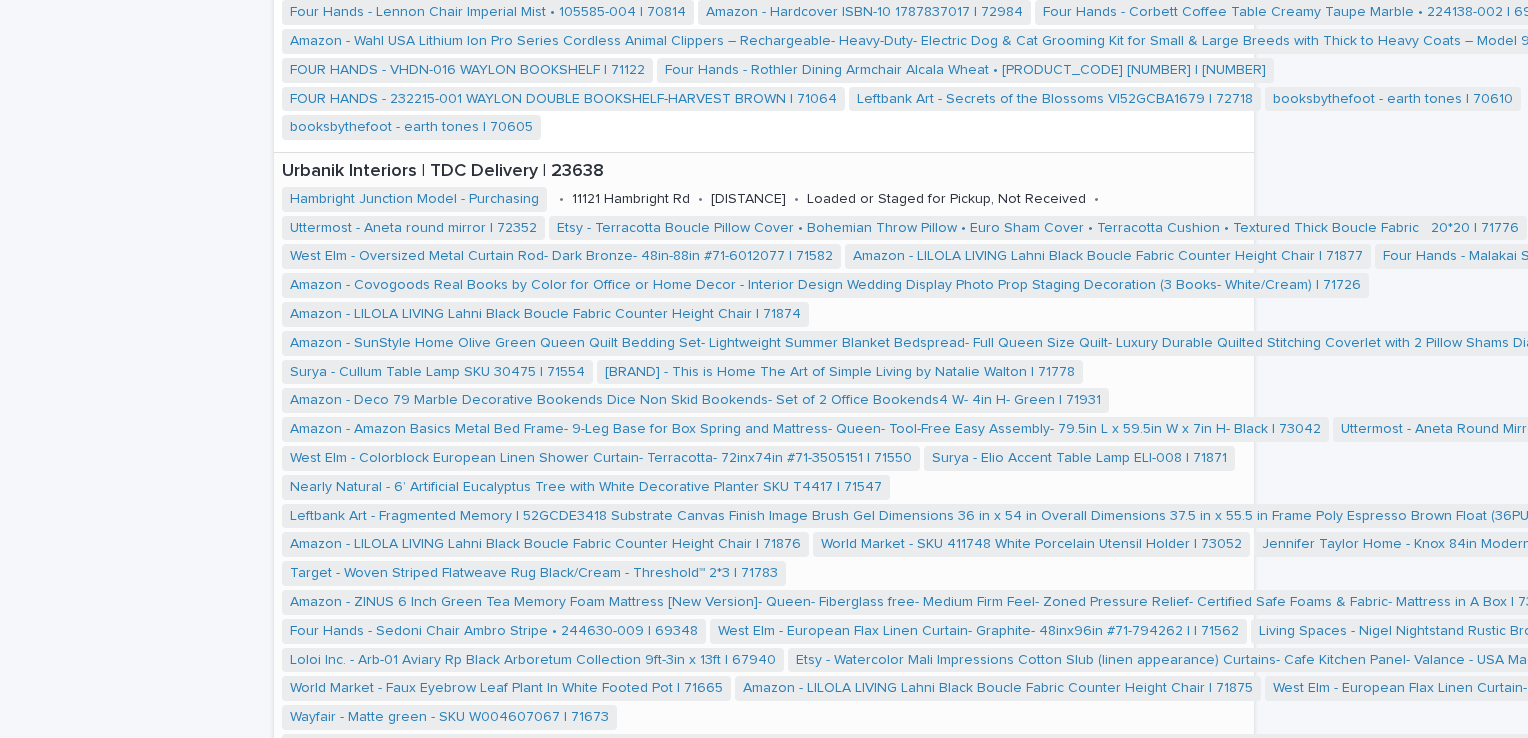 click on "Urbanik Interiors | TDC Delivery | 23638" at bounding box center [1059, 170] 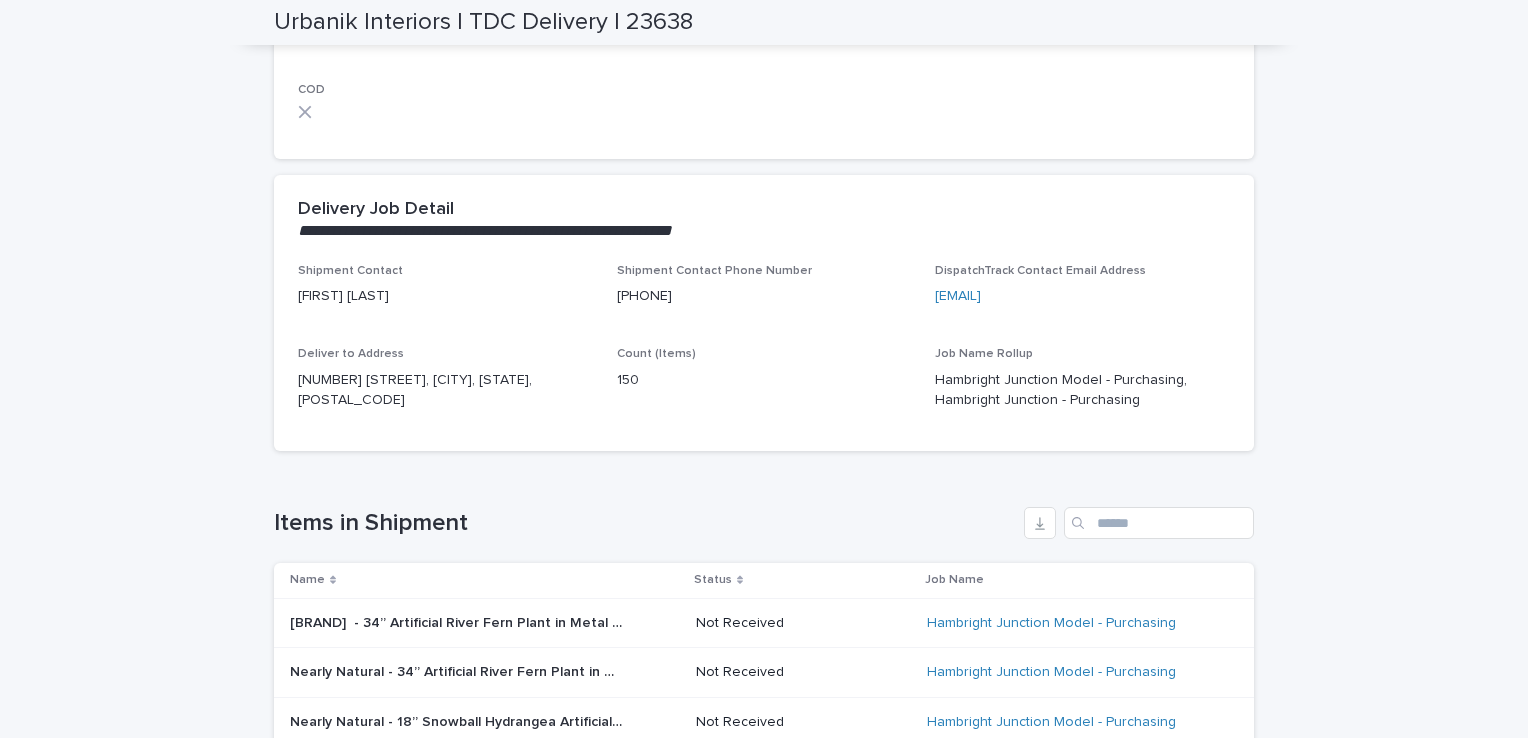 scroll, scrollTop: 0, scrollLeft: 0, axis: both 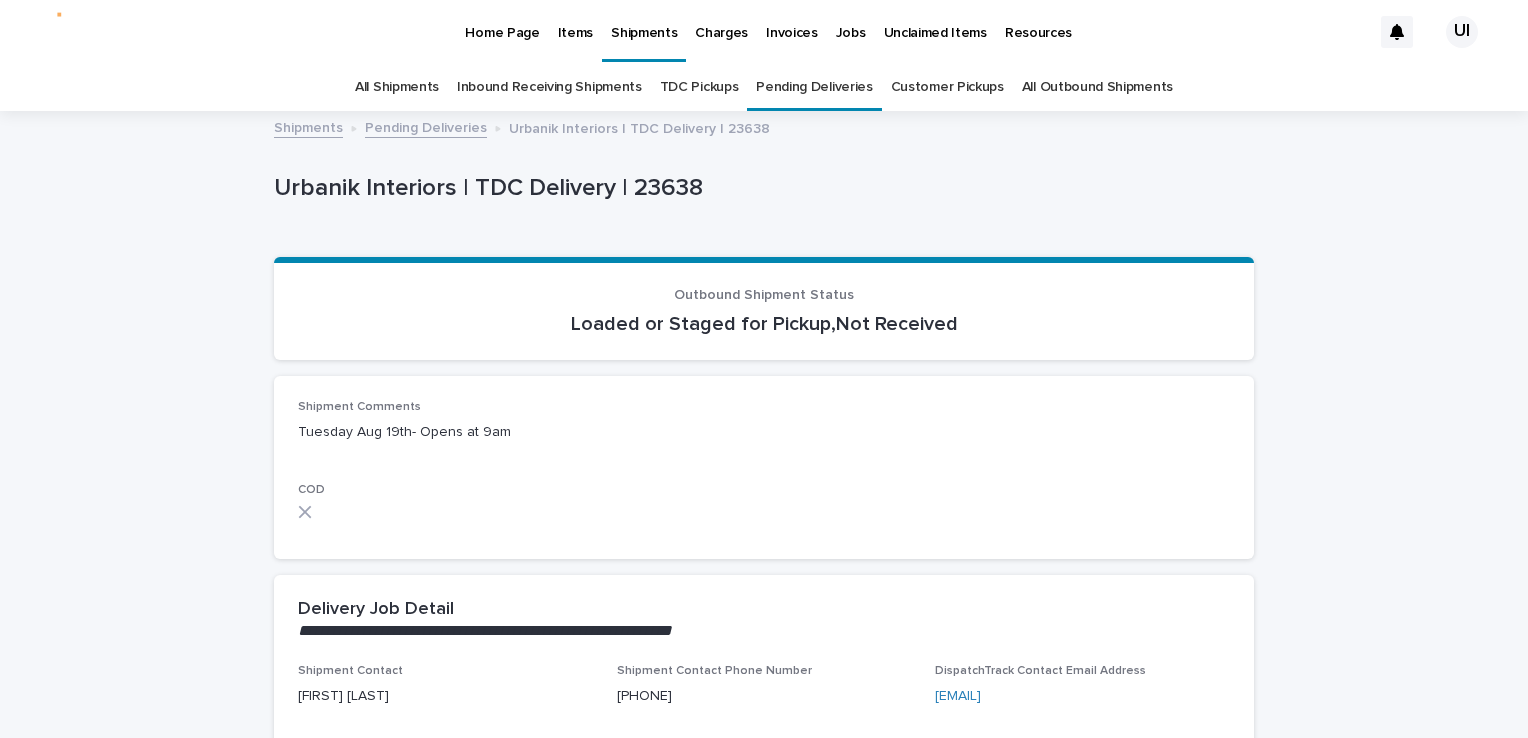 click on "Inbound Receiving Shipments" at bounding box center (549, 87) 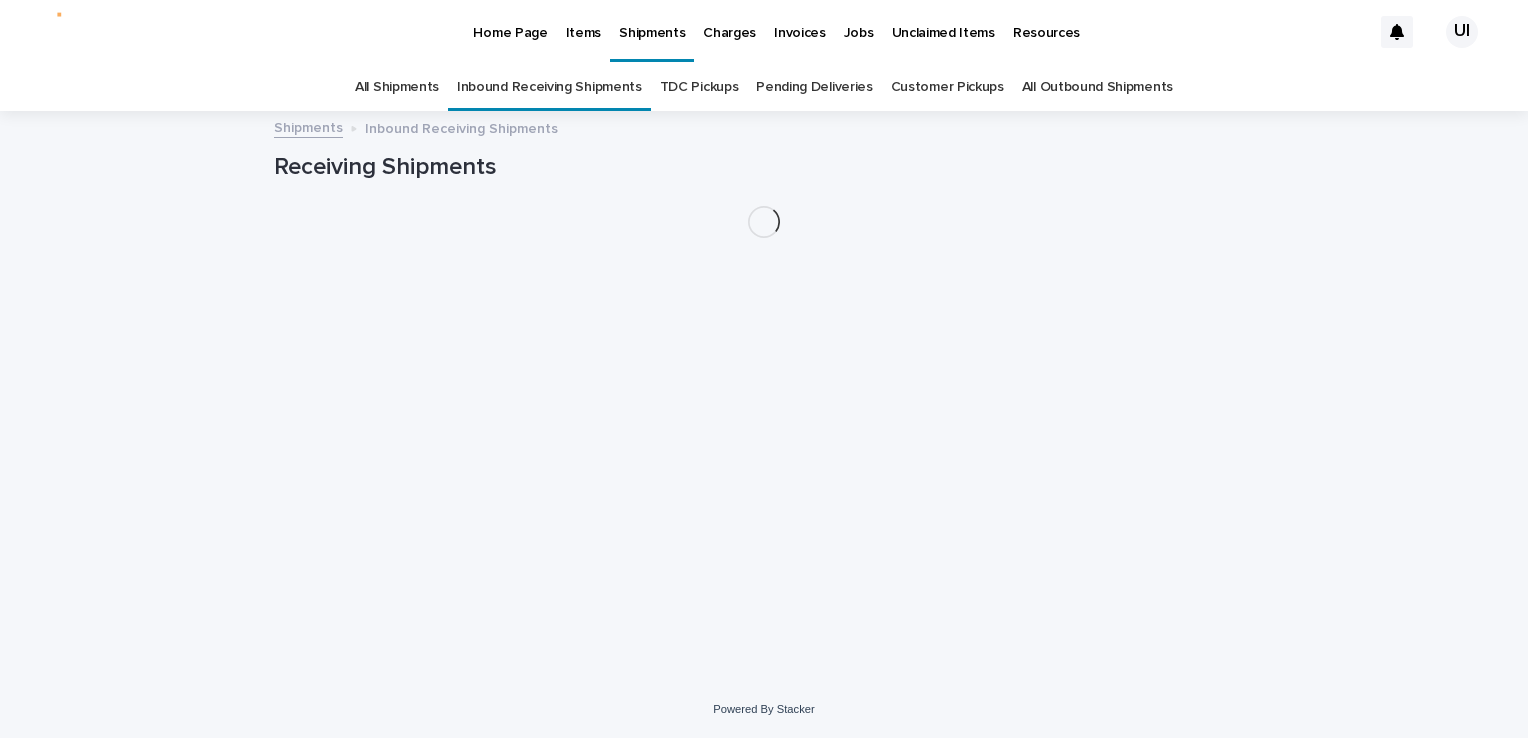 click on "Items" at bounding box center (583, 21) 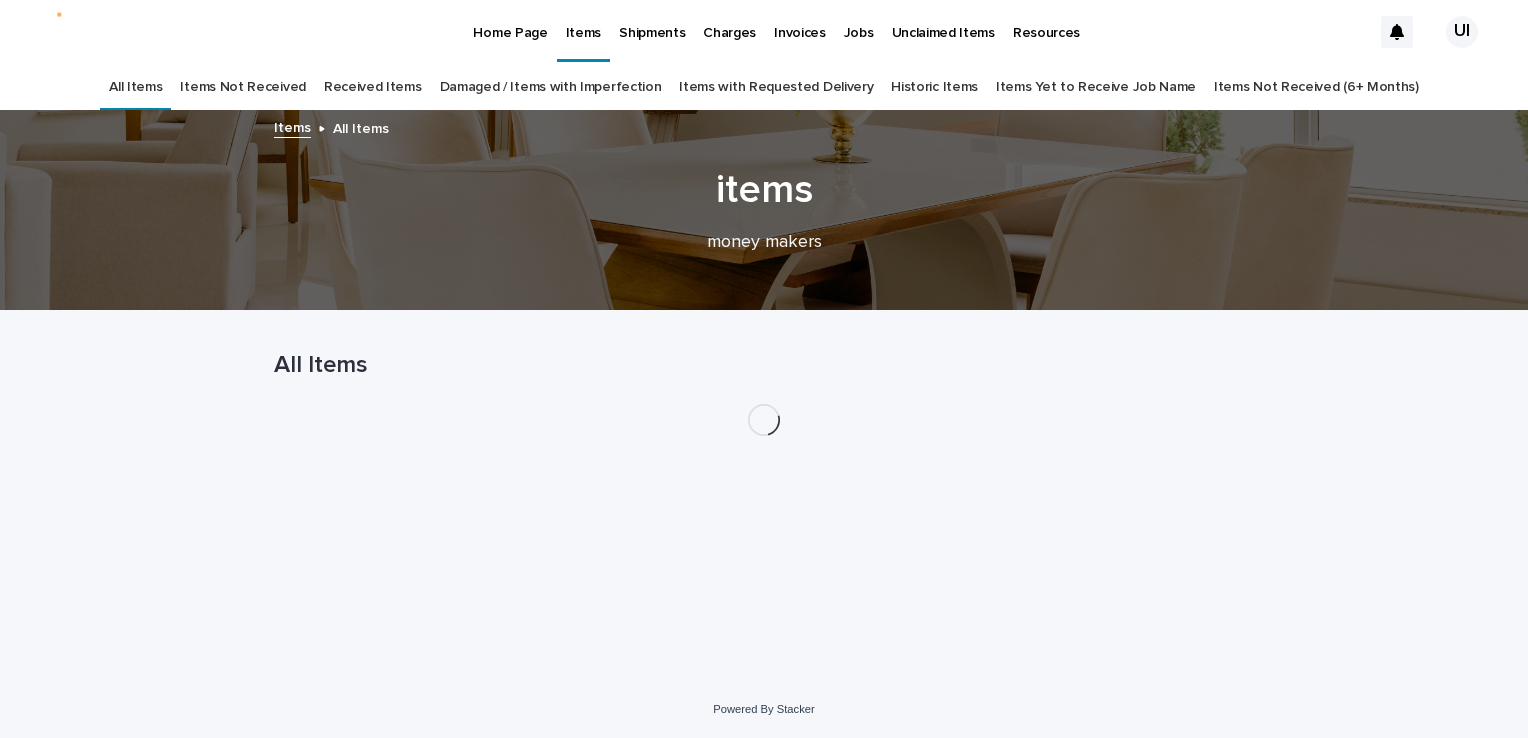 click on "Items Not Received" at bounding box center (242, 87) 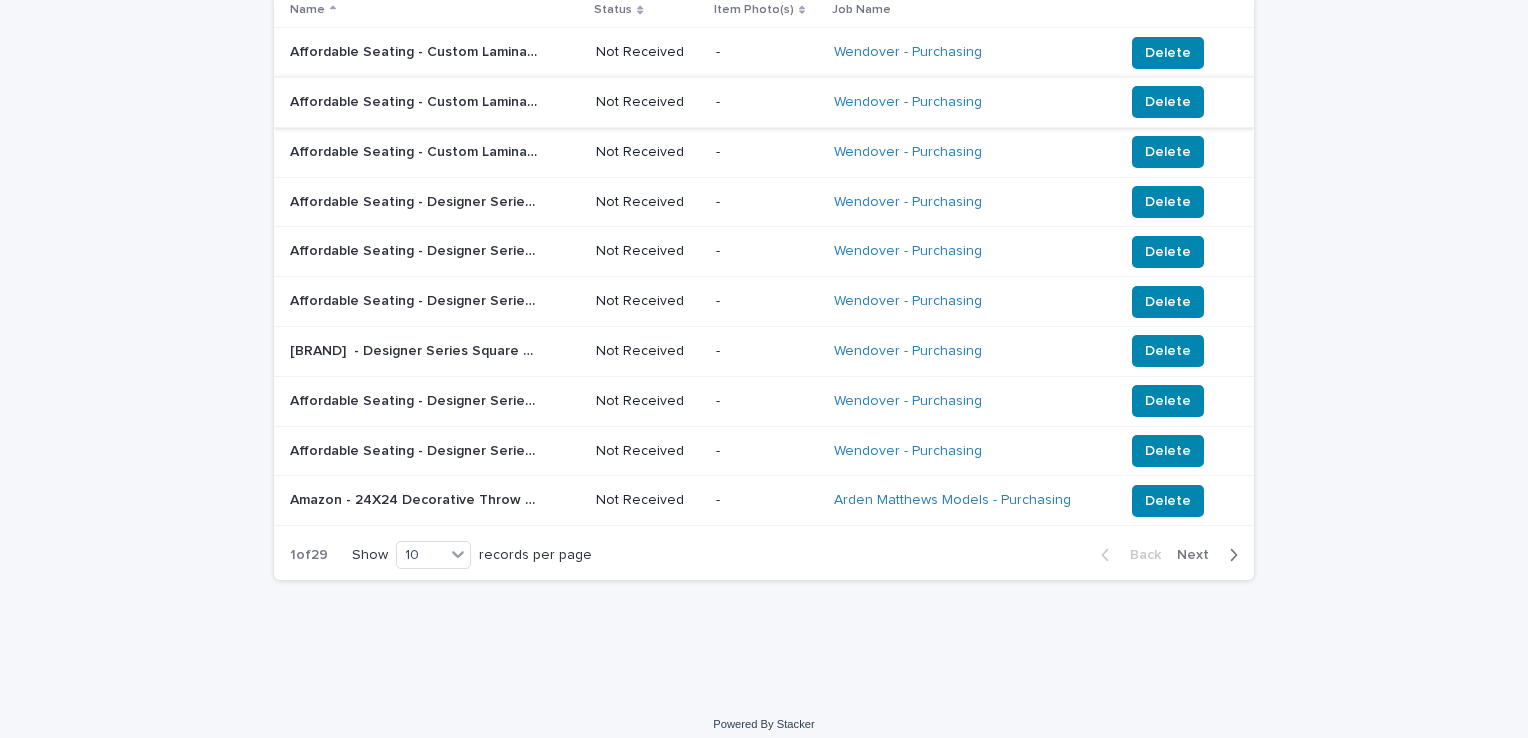 scroll, scrollTop: 228, scrollLeft: 0, axis: vertical 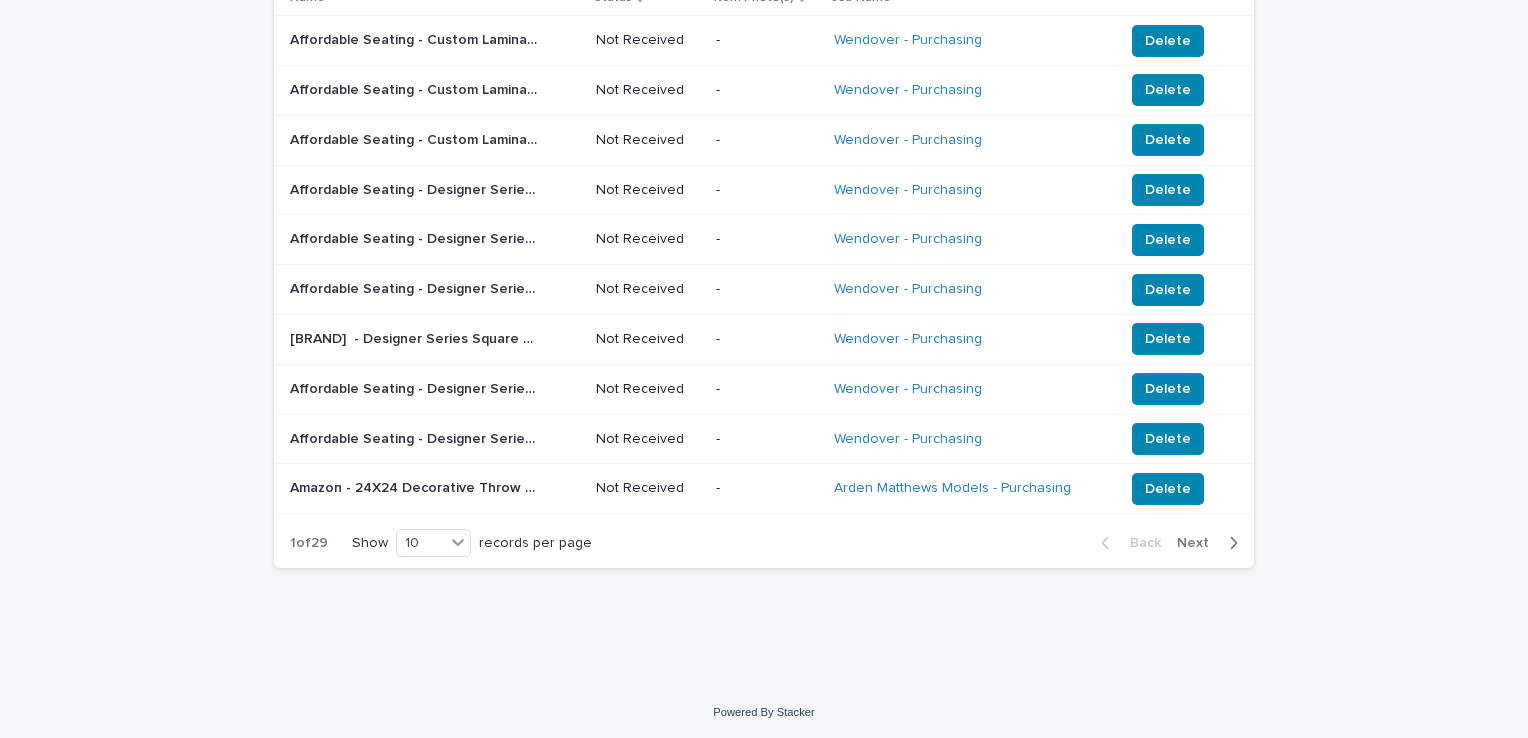 click on "Next" at bounding box center (1199, 543) 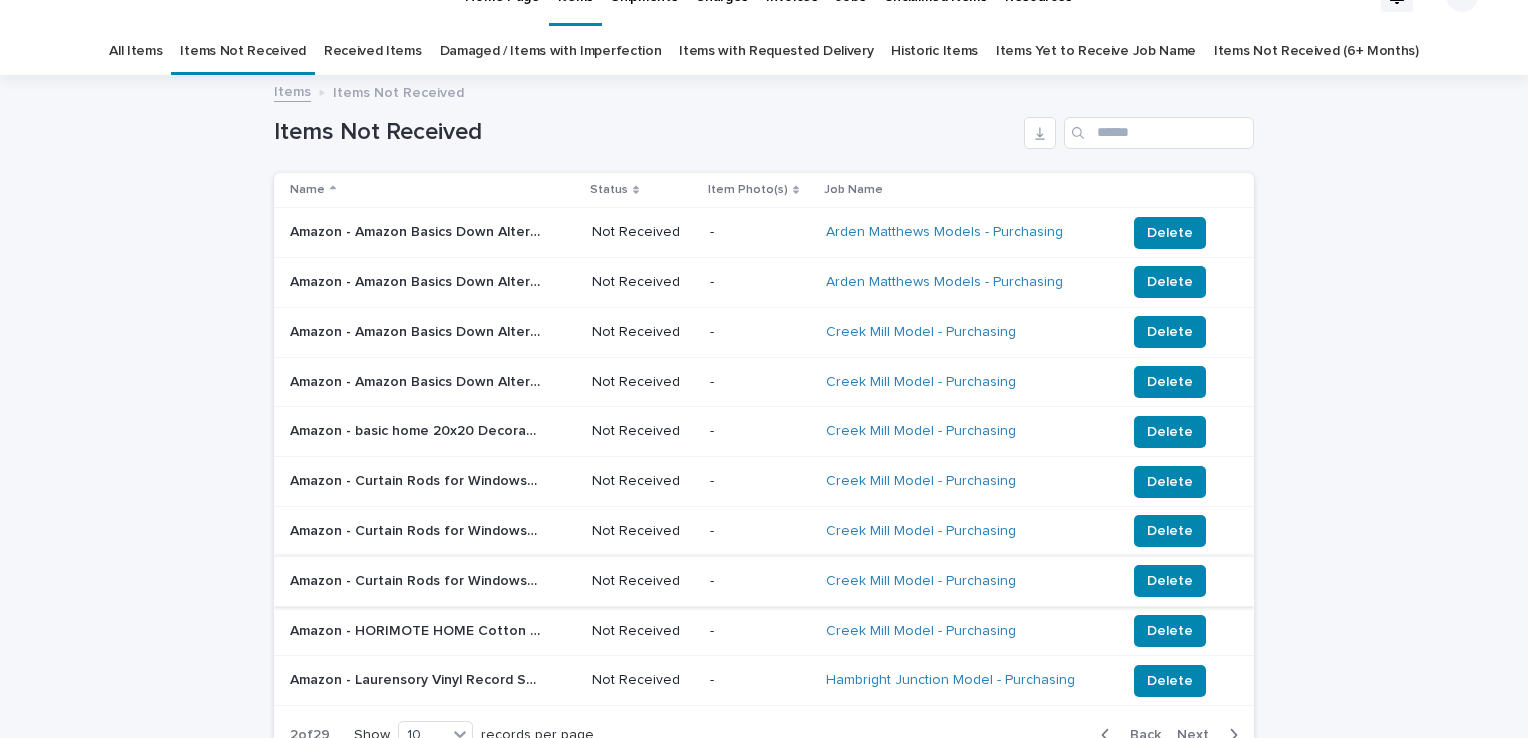 scroll, scrollTop: 0, scrollLeft: 0, axis: both 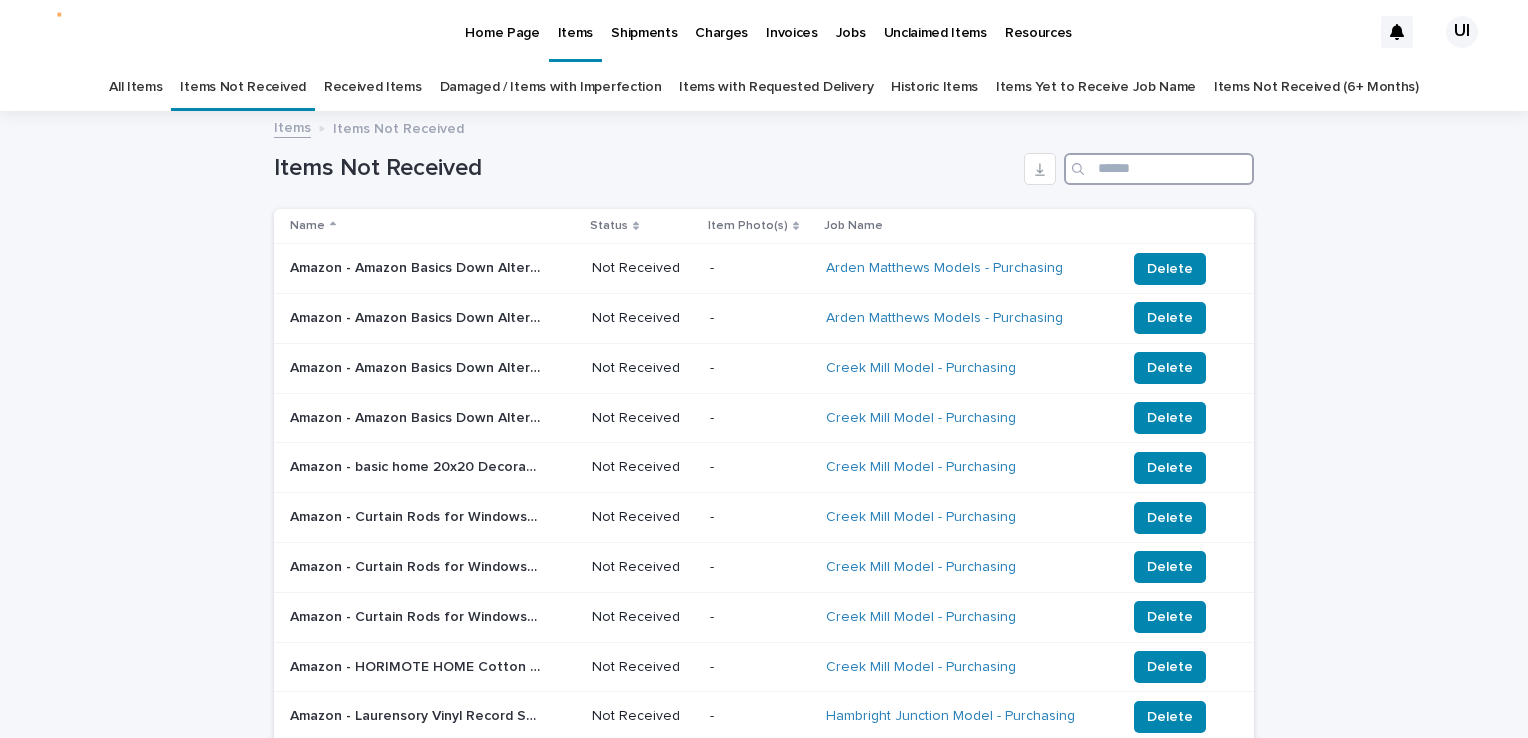 click at bounding box center [1159, 169] 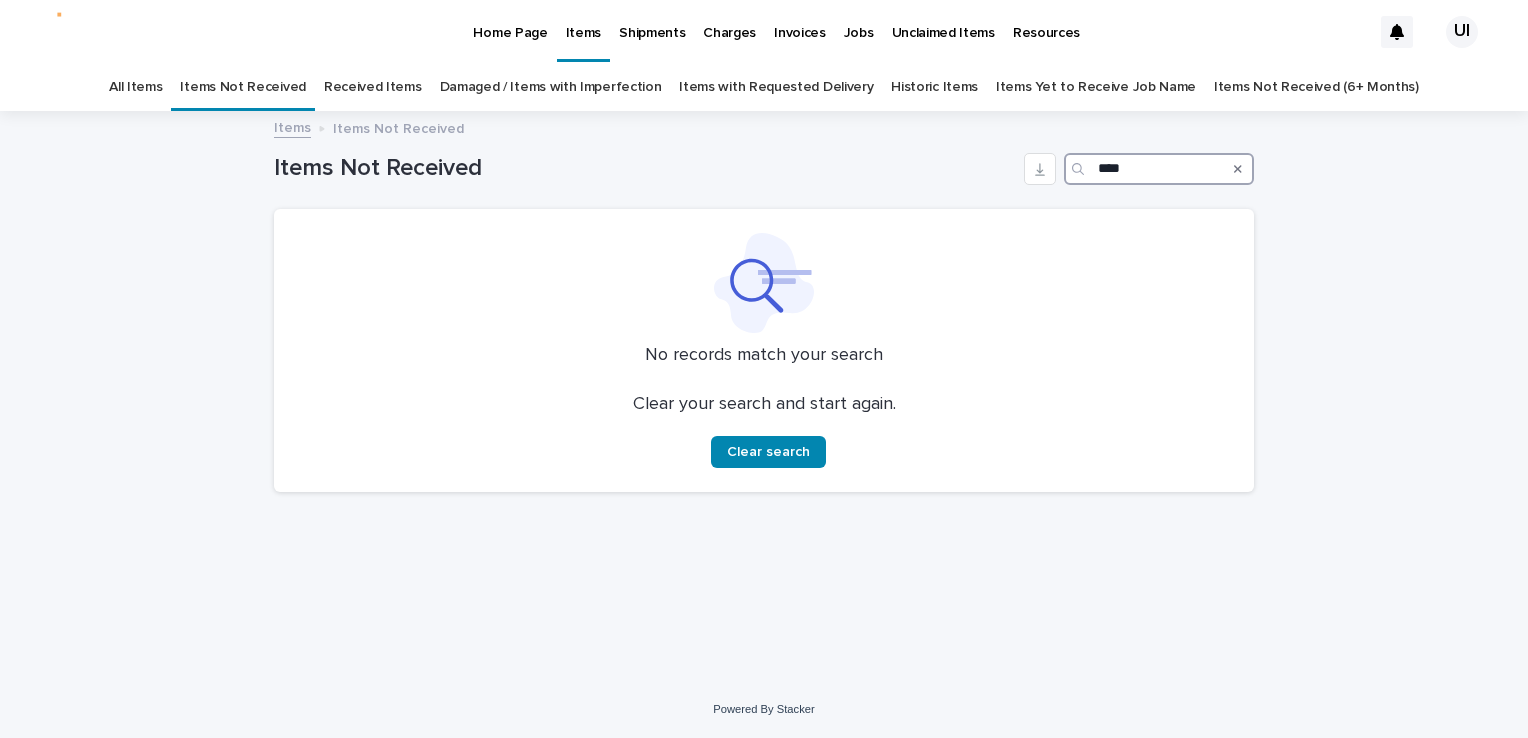 type on "****" 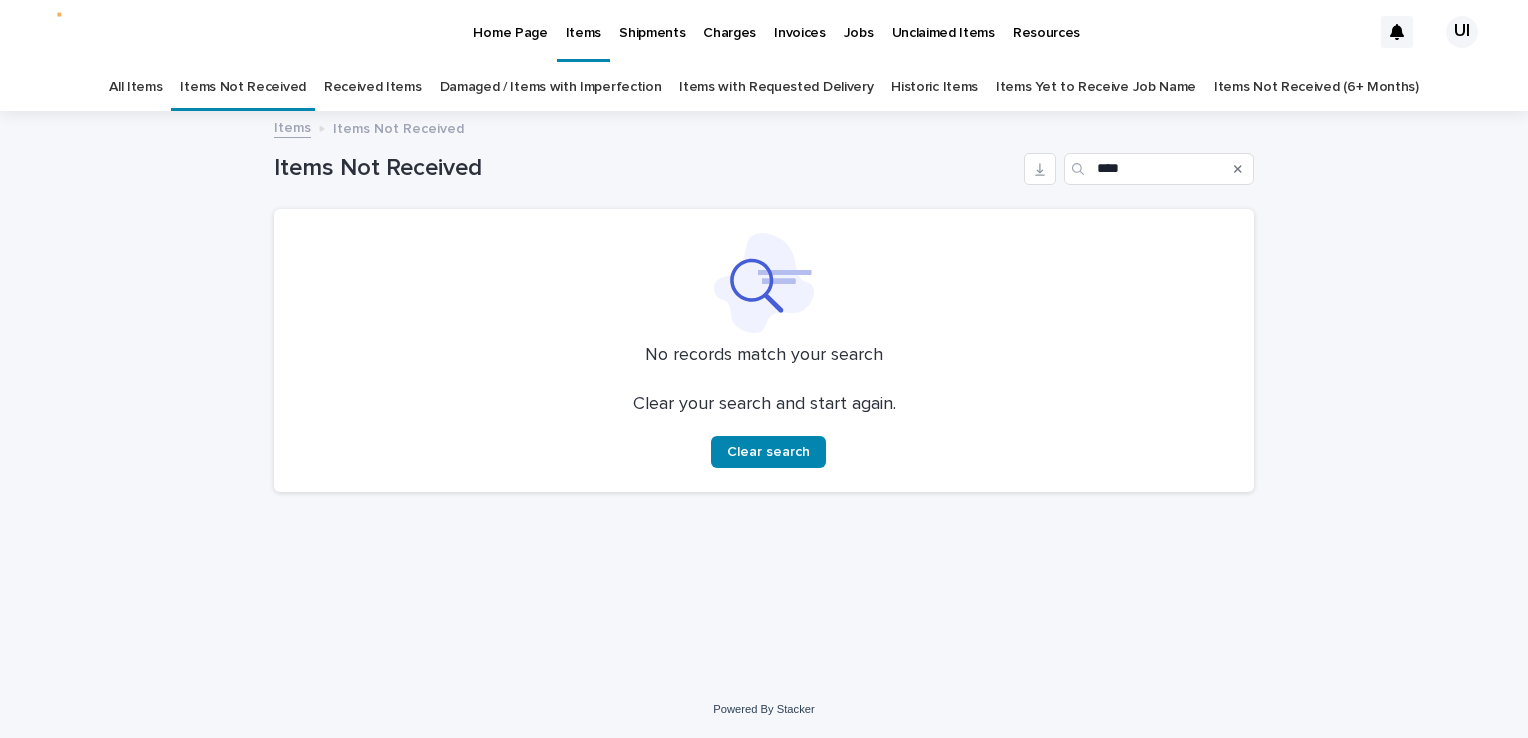 click on "Home Page" at bounding box center [510, 21] 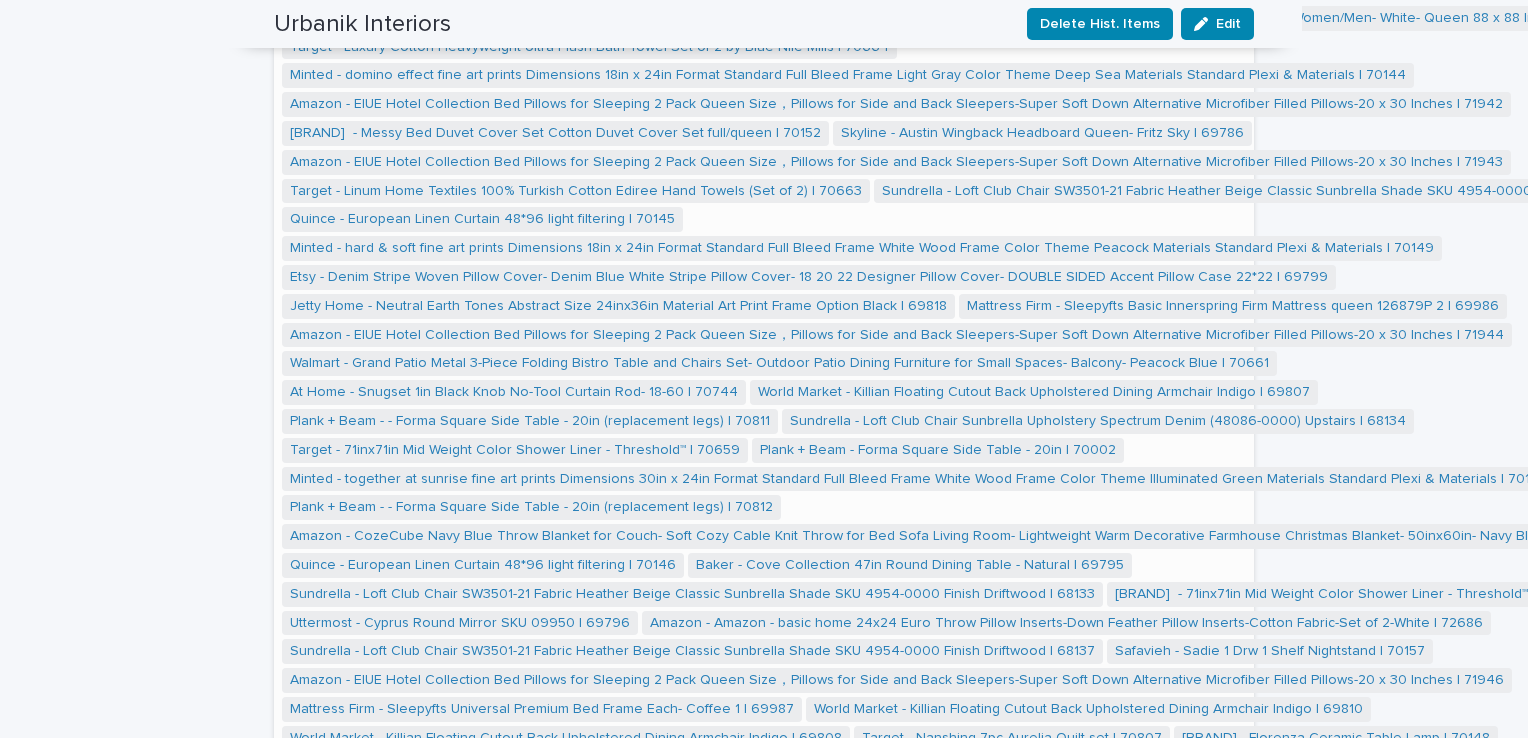 scroll, scrollTop: 18292, scrollLeft: 0, axis: vertical 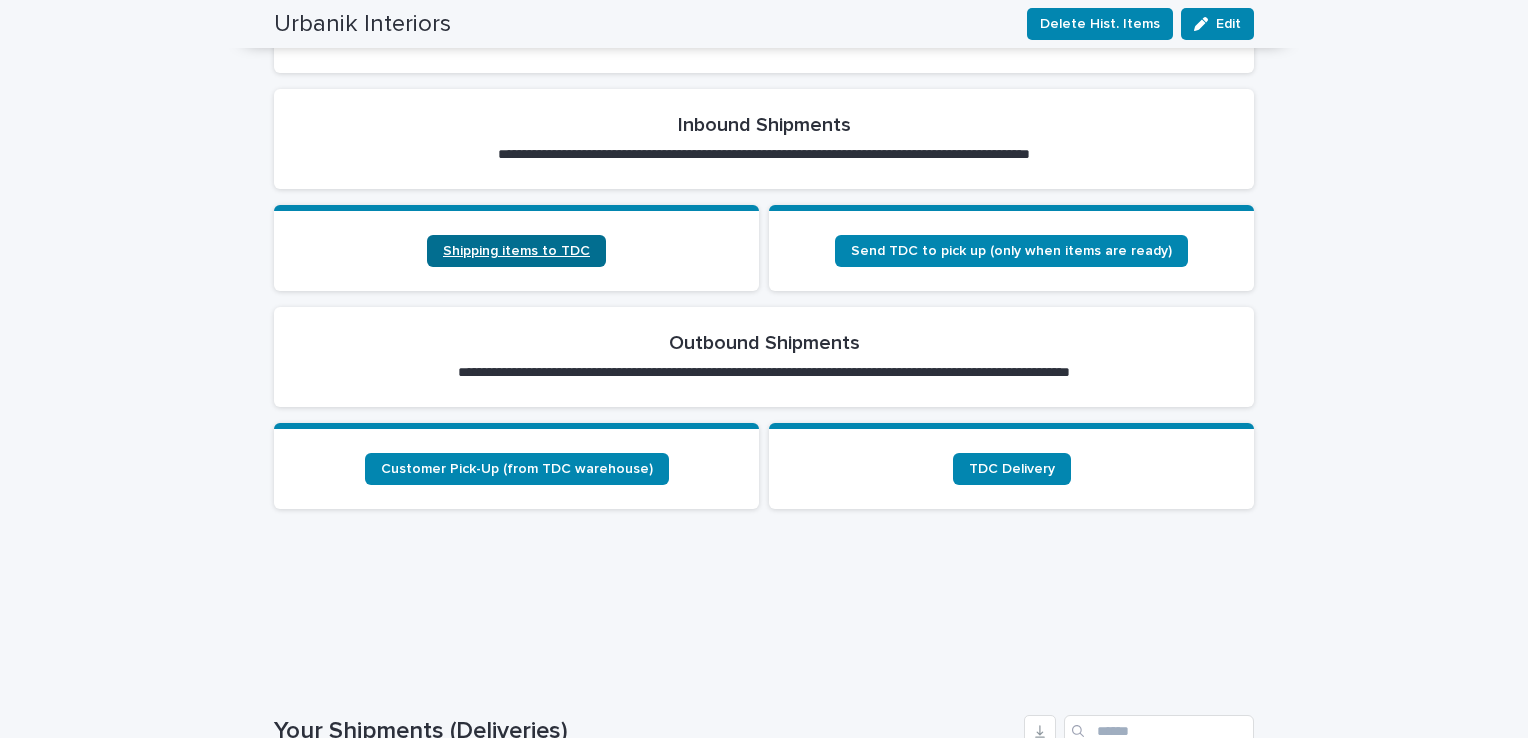 click on "Shipping items to TDC" at bounding box center (516, 251) 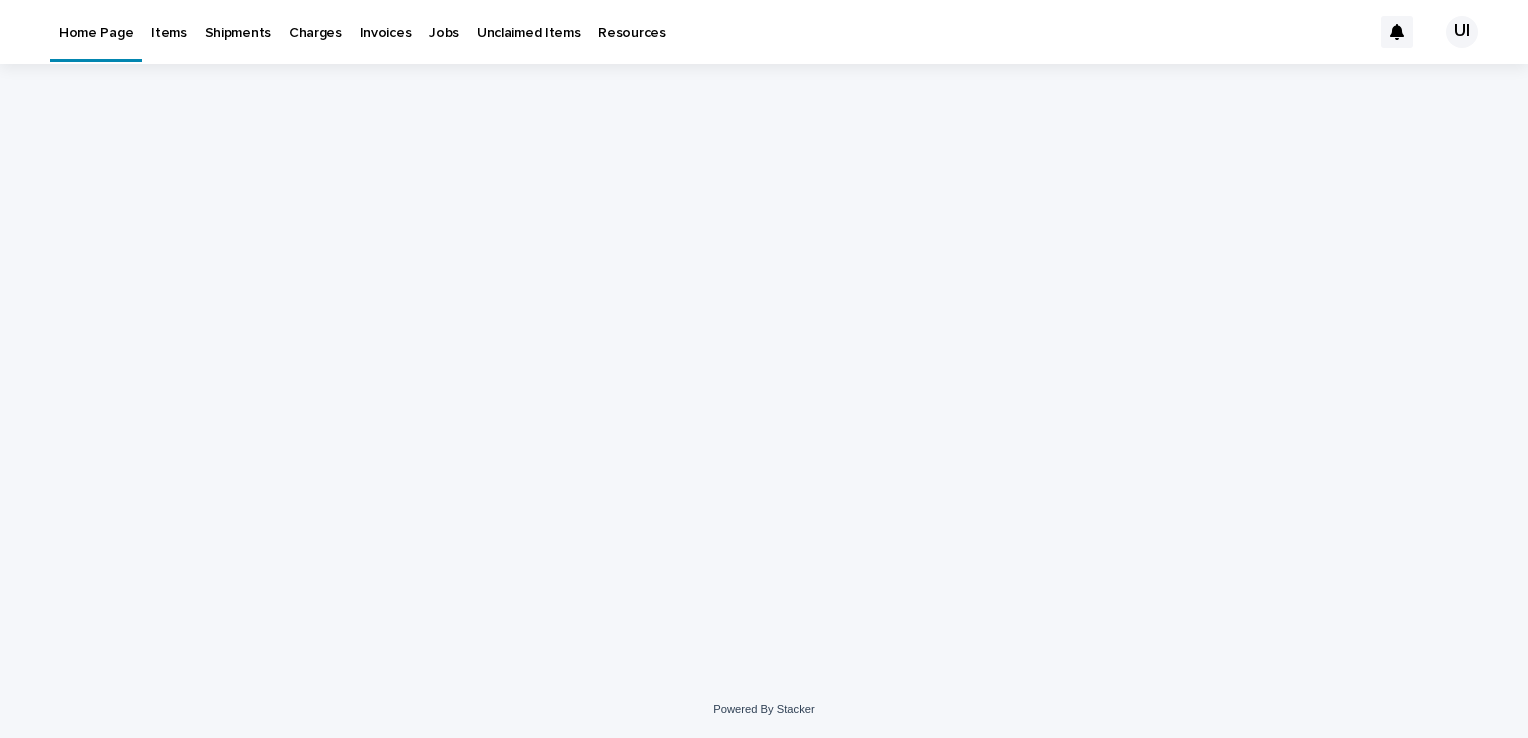 scroll, scrollTop: 0, scrollLeft: 0, axis: both 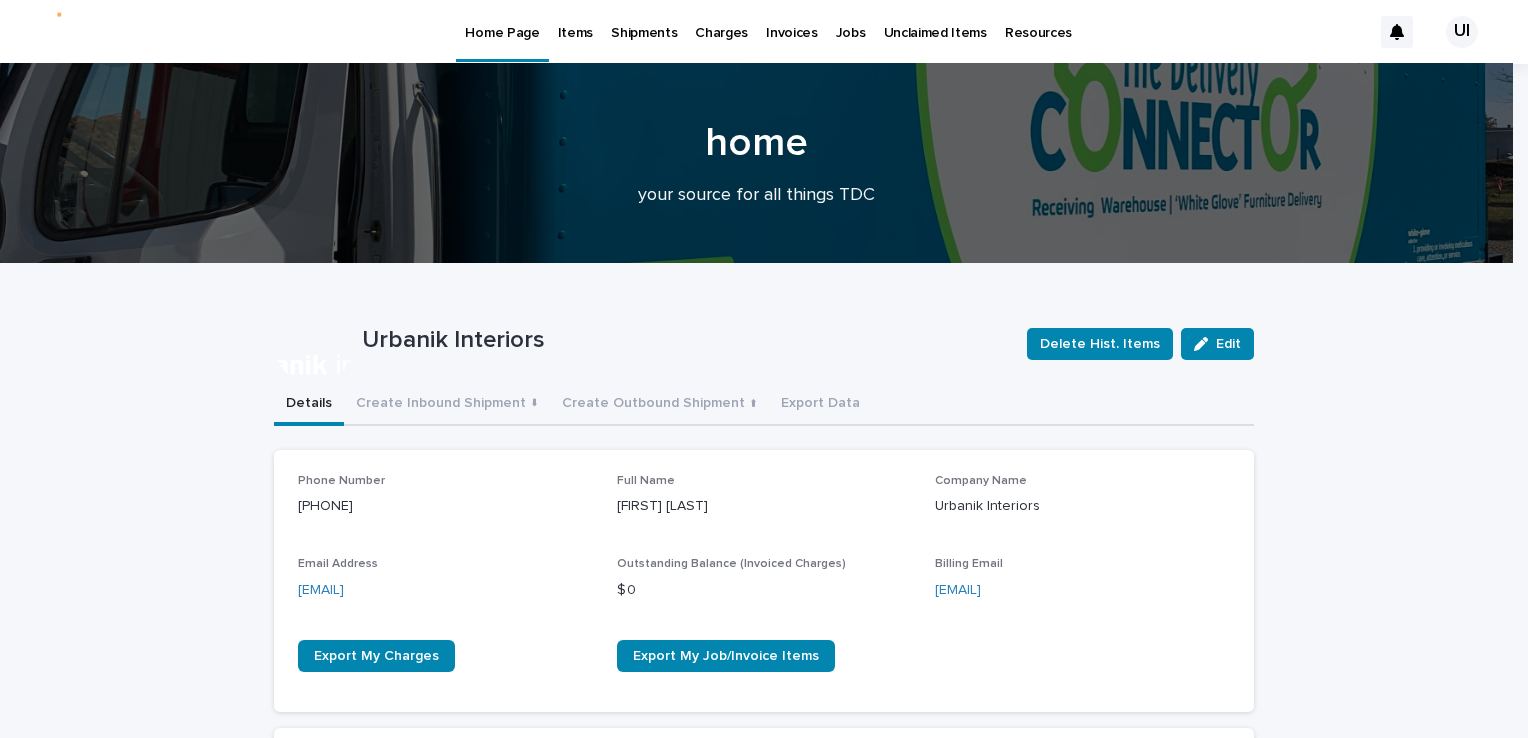 click on "Shipments" at bounding box center [644, 21] 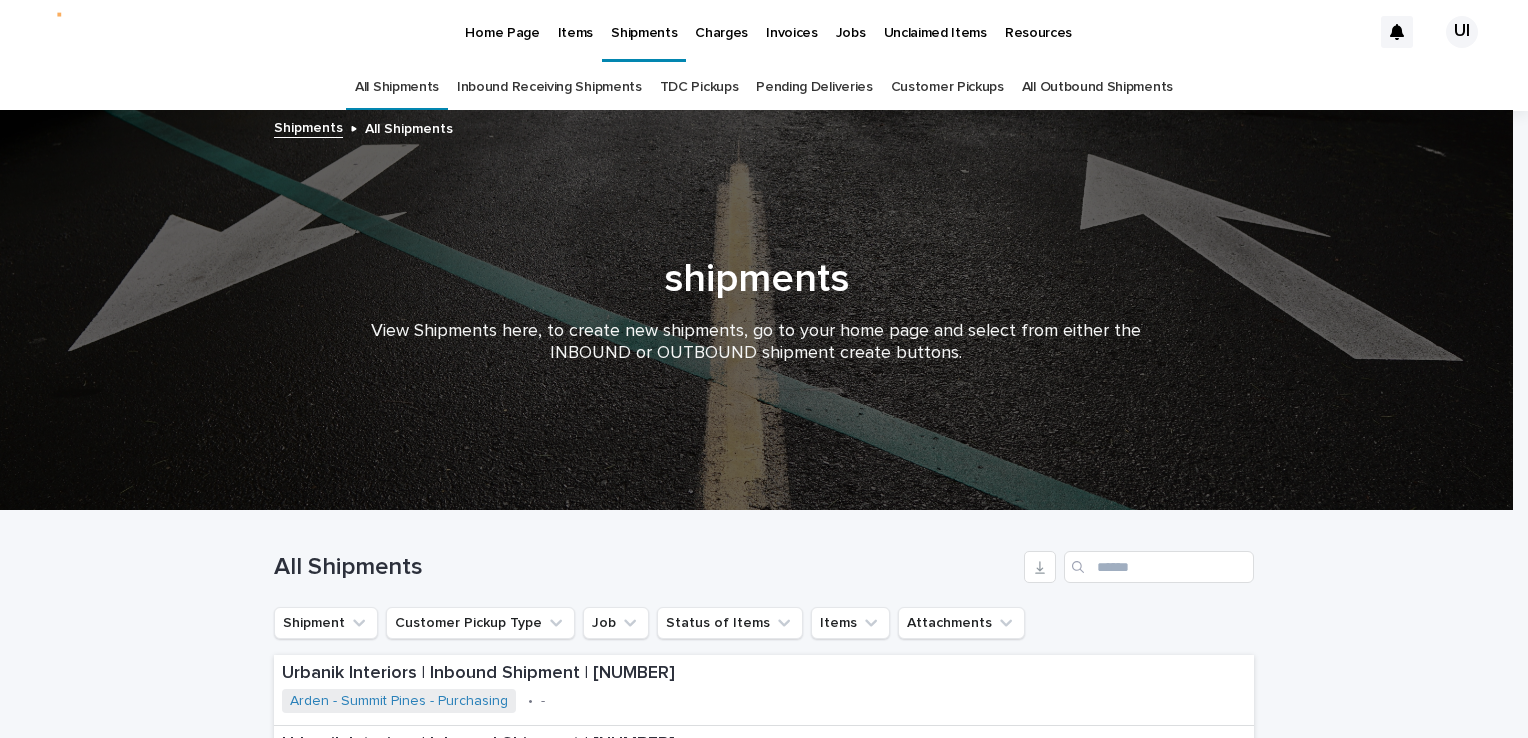 click on "Inbound Receiving Shipments" at bounding box center [549, 87] 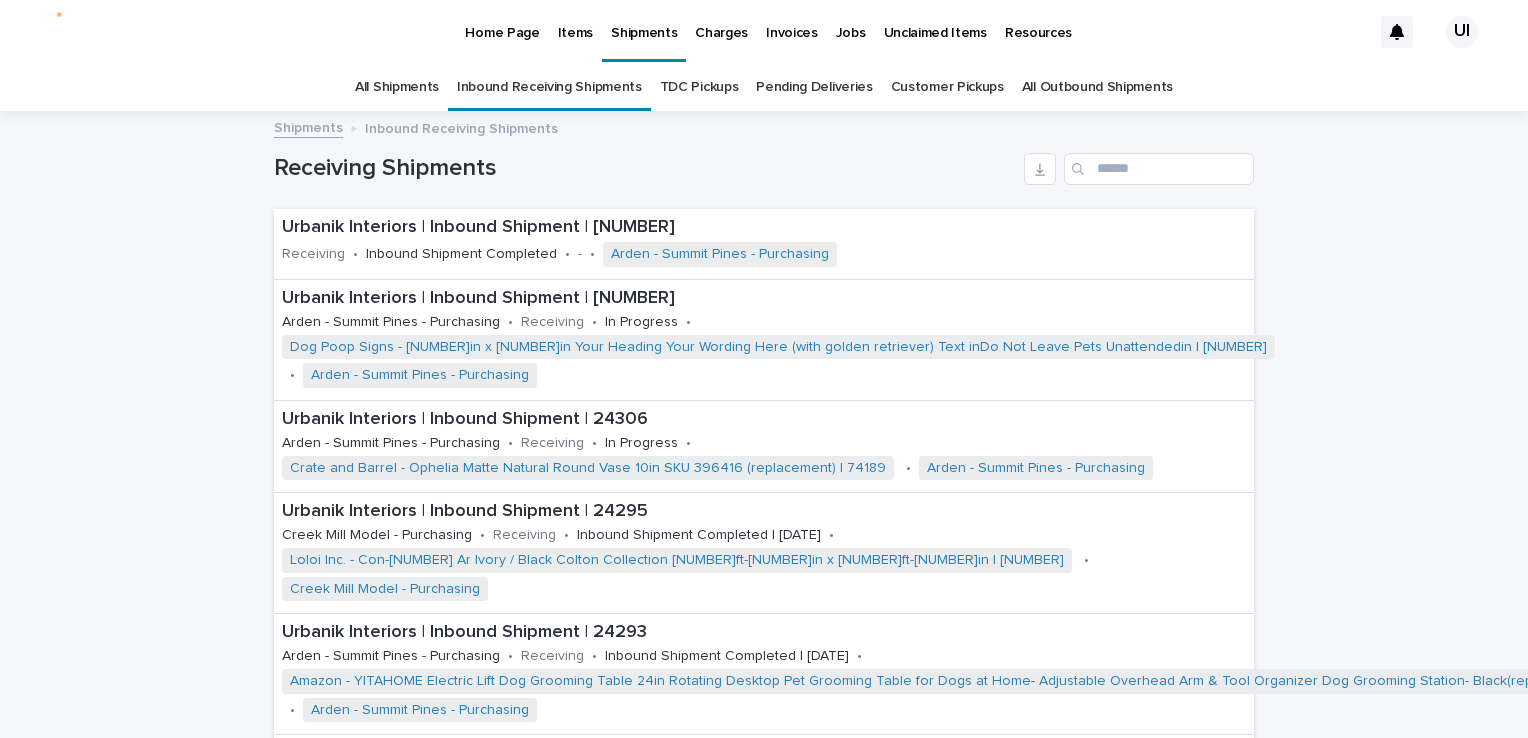 click on "Loading... Saving… Loading... Saving… Receiving Shipments Urbanik Interiors | Inbound Shipment | 24317 Receiving • Inbound Shipment Completed • - • Arden - Summit Pines - Purchasing Urbanik Interiors | Inbound Shipment | 24314 Arden - Summit Pines - Purchasing • Receiving • In Progress • Dog Poop Signs - 24in x 18in Your Heading Your Wording Here (with golden retriever) Text inDo Not Leave Pets Unattendedin | 74210 • Arden - Summit Pines - Purchasing Urbanik Interiors | Inbound Shipment | 24306 Arden - Summit Pines - Purchasing • Receiving • In Progress • Crate and Barrel - Ophelia Matte Natural Round Vase 10in SKU 396416 (replacement) | 74189 • Arden - Summit Pines - Purchasing Urbanik Interiors | Inbound Shipment | 24295 Creek Mill Model - Purchasing • Receiving • Inbound Shipment Completed | [DATE] • Loloi Inc. - Con-02 Ivory / Black Colton Collection 5ft-0in x 7ft-0in | 74121 • Creek Mill Model - Purchasing • Receiving • • •" at bounding box center [764, 5029] 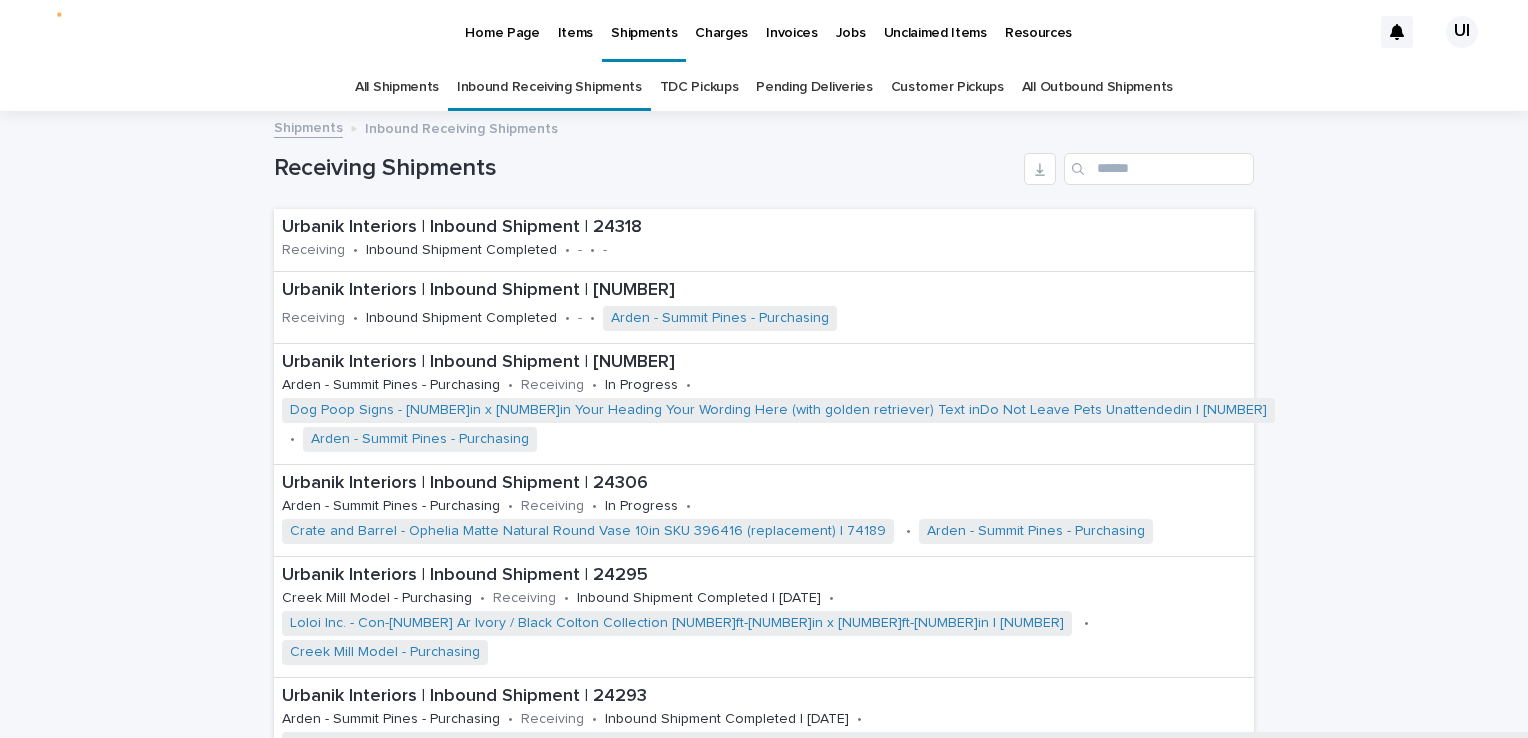drag, startPoint x: 1472, startPoint y: 346, endPoint x: 1348, endPoint y: 403, distance: 136.47343 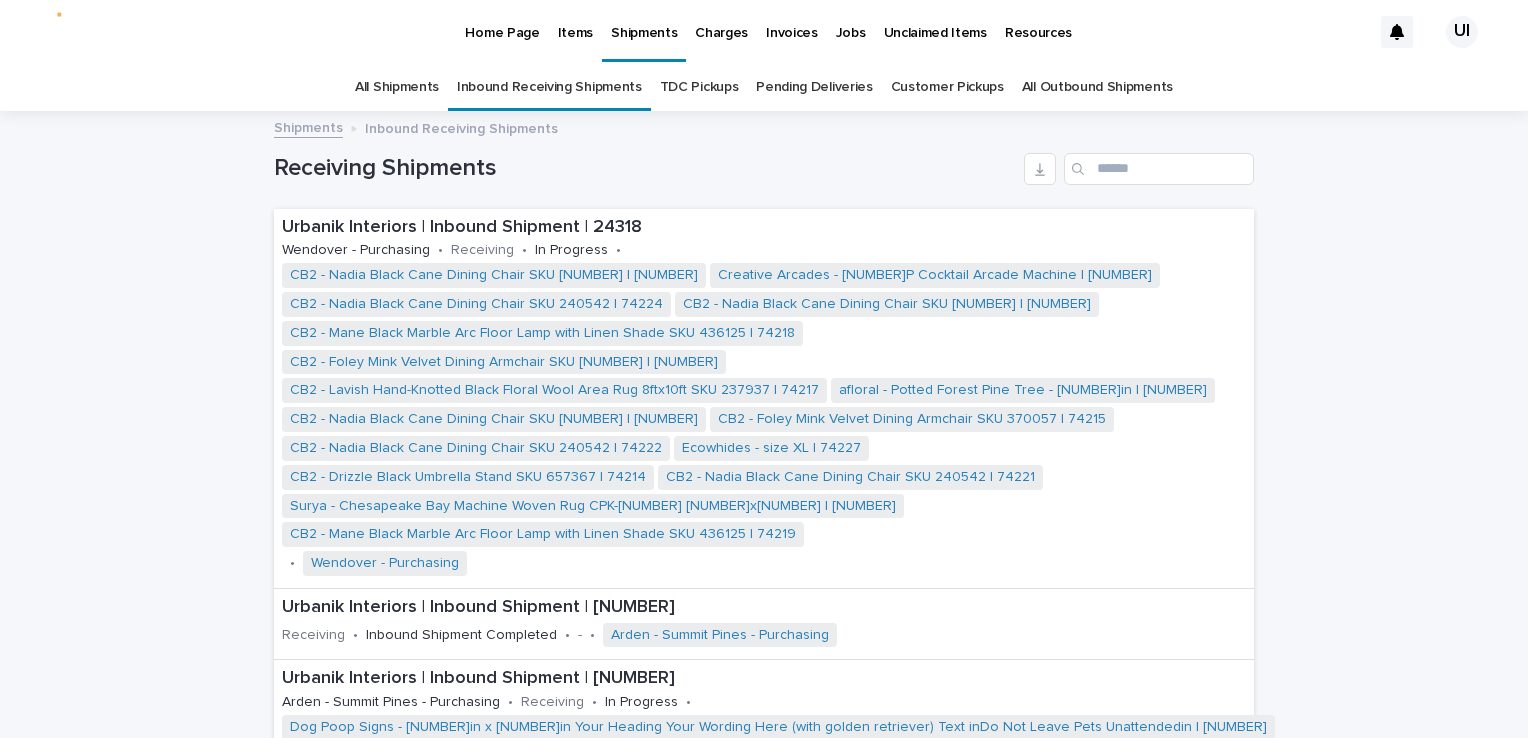 click on "Items" at bounding box center (575, 21) 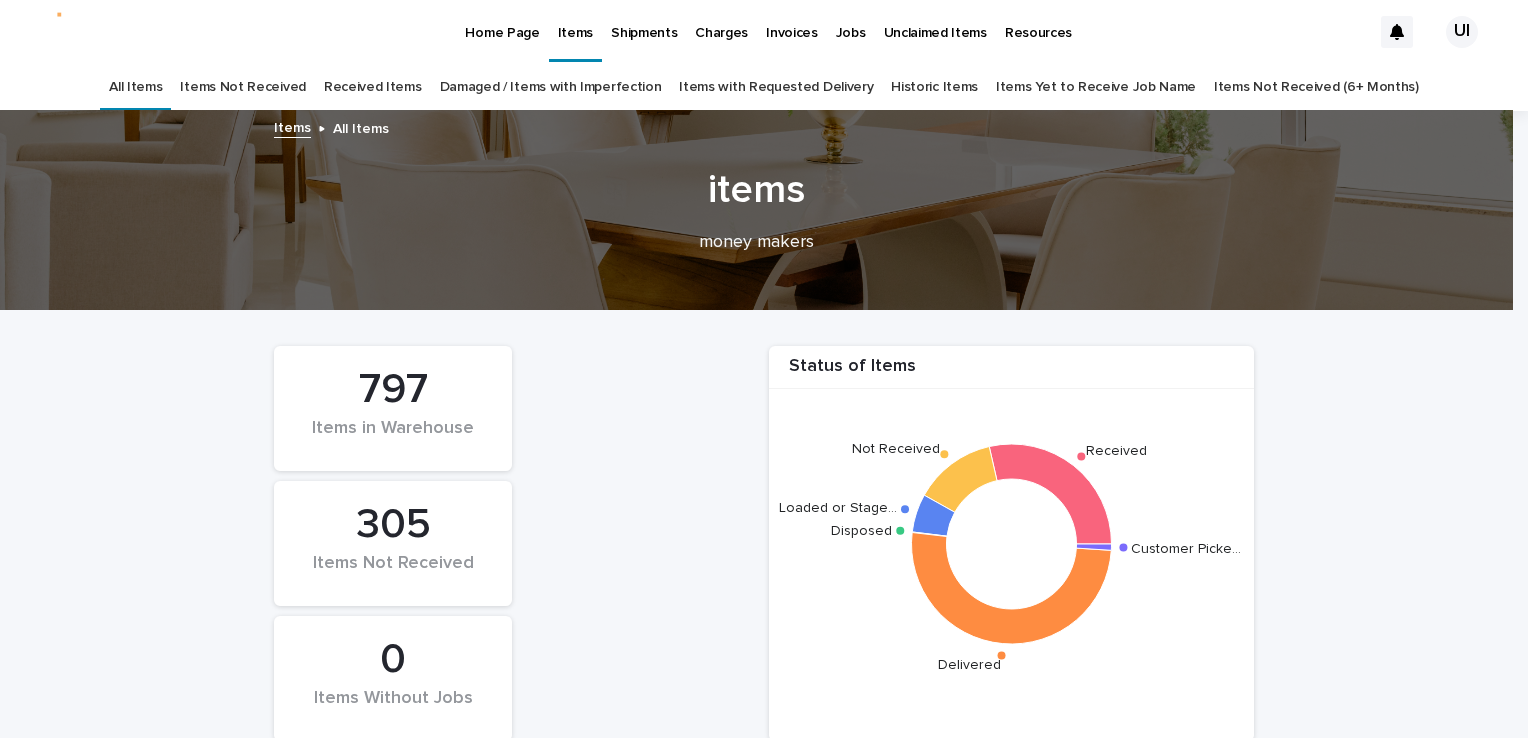 click on "Received Items" at bounding box center [373, 87] 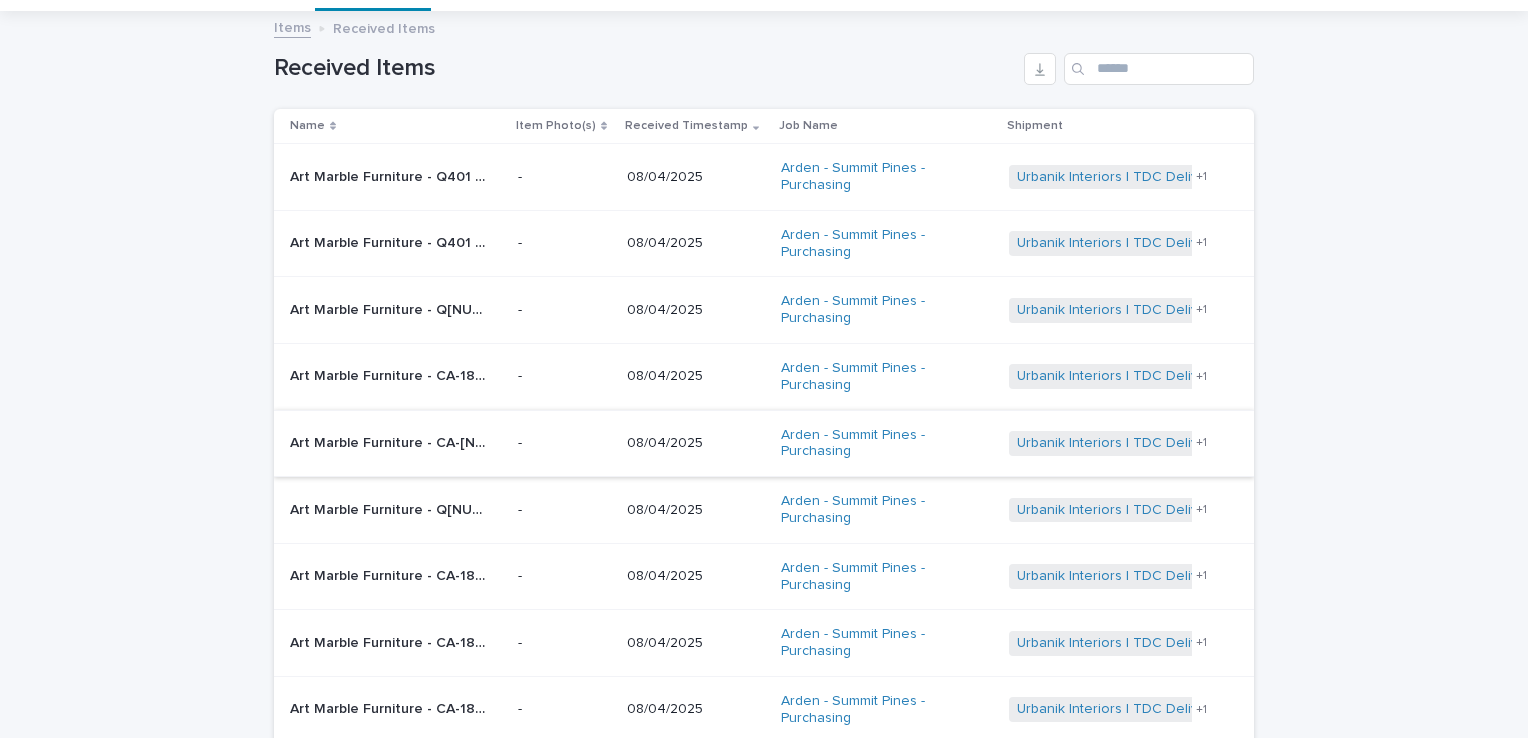 scroll, scrollTop: 300, scrollLeft: 0, axis: vertical 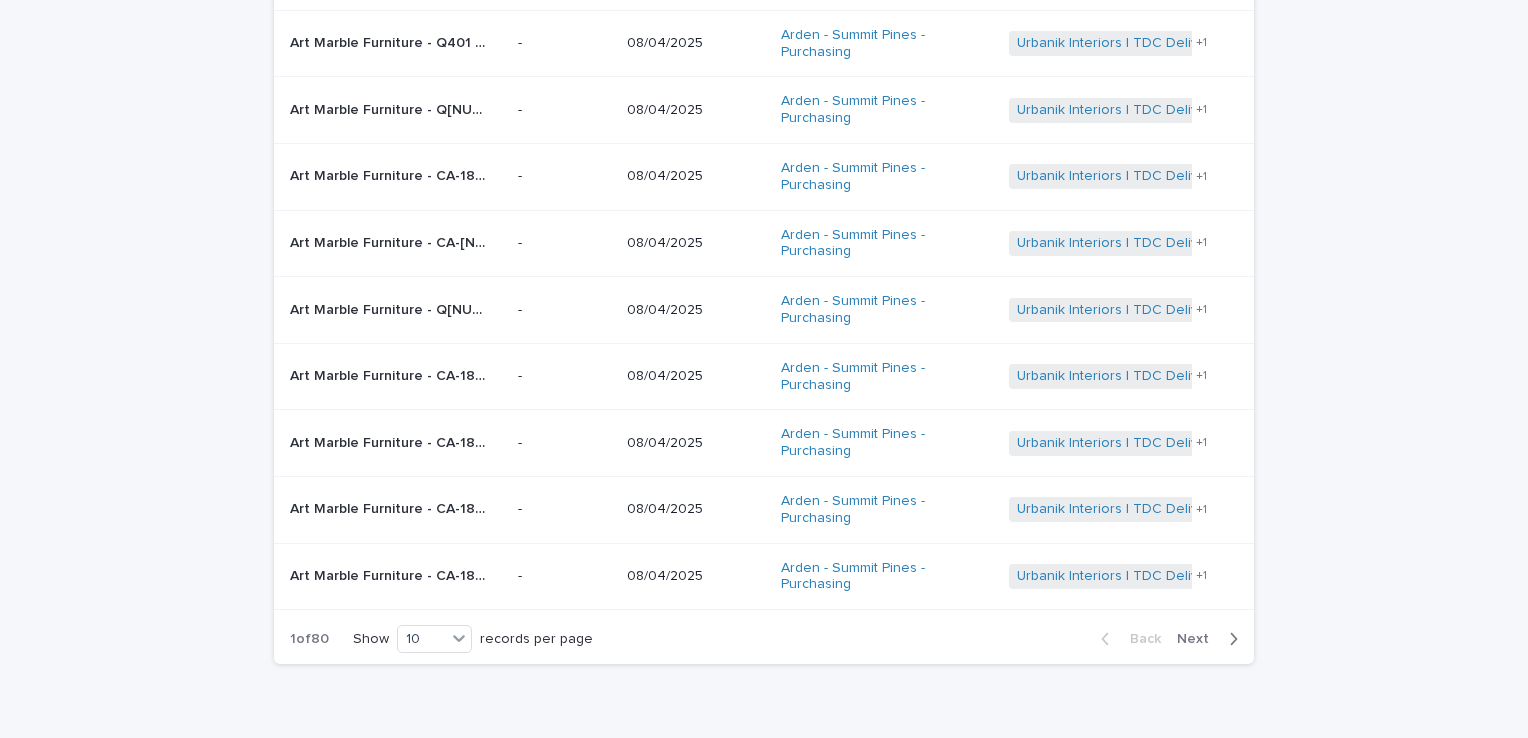 click on "Next" at bounding box center (1199, 639) 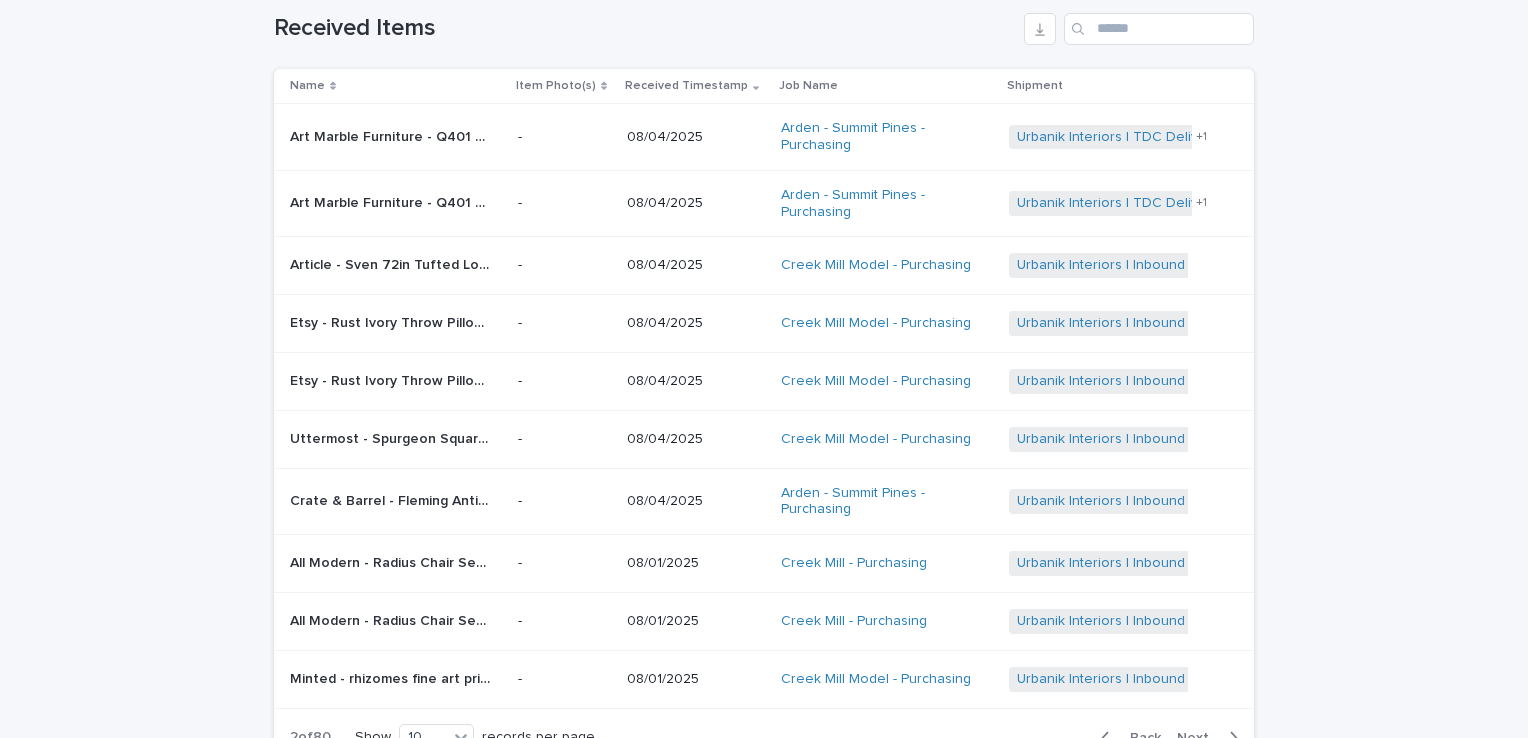 scroll, scrollTop: 269, scrollLeft: 0, axis: vertical 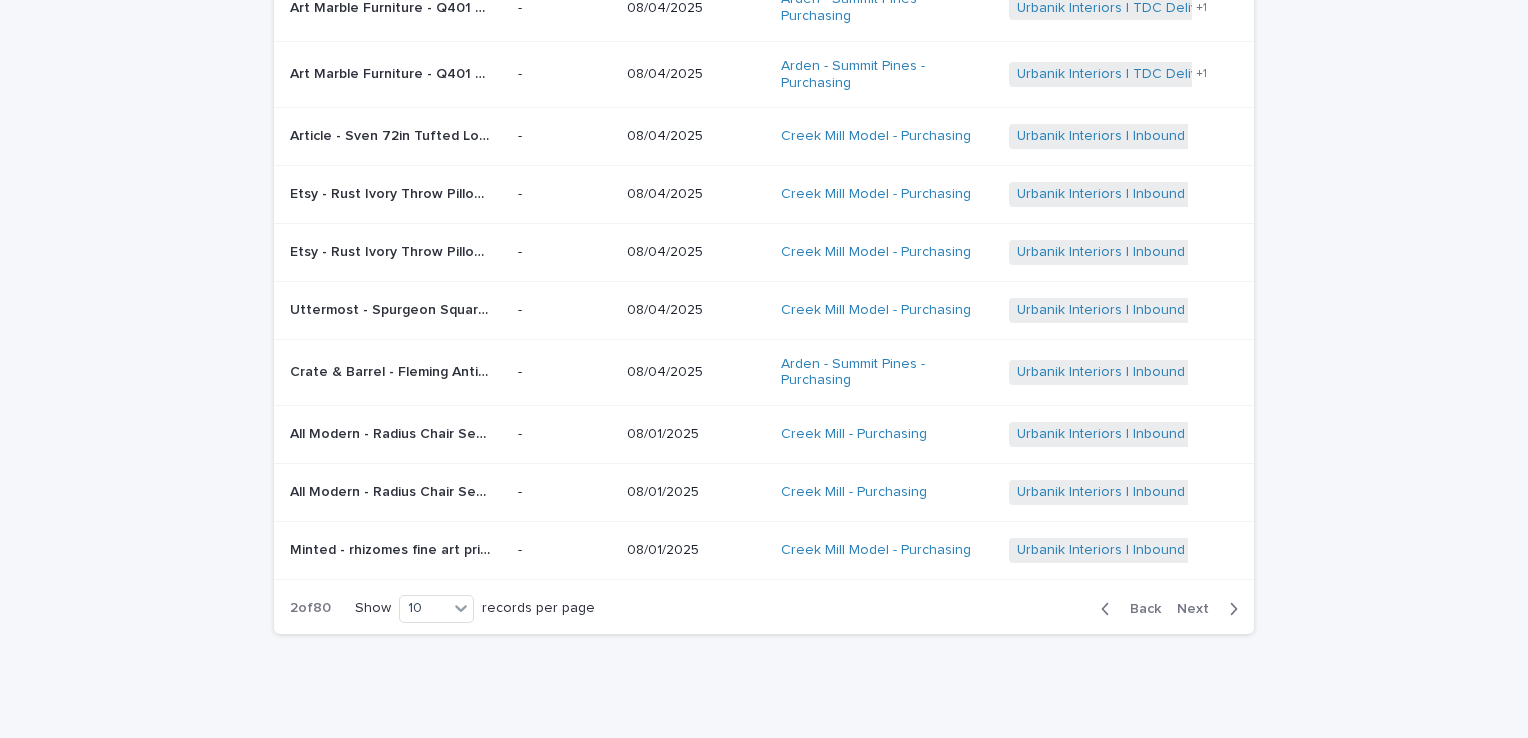 click on "Back" at bounding box center (1139, 609) 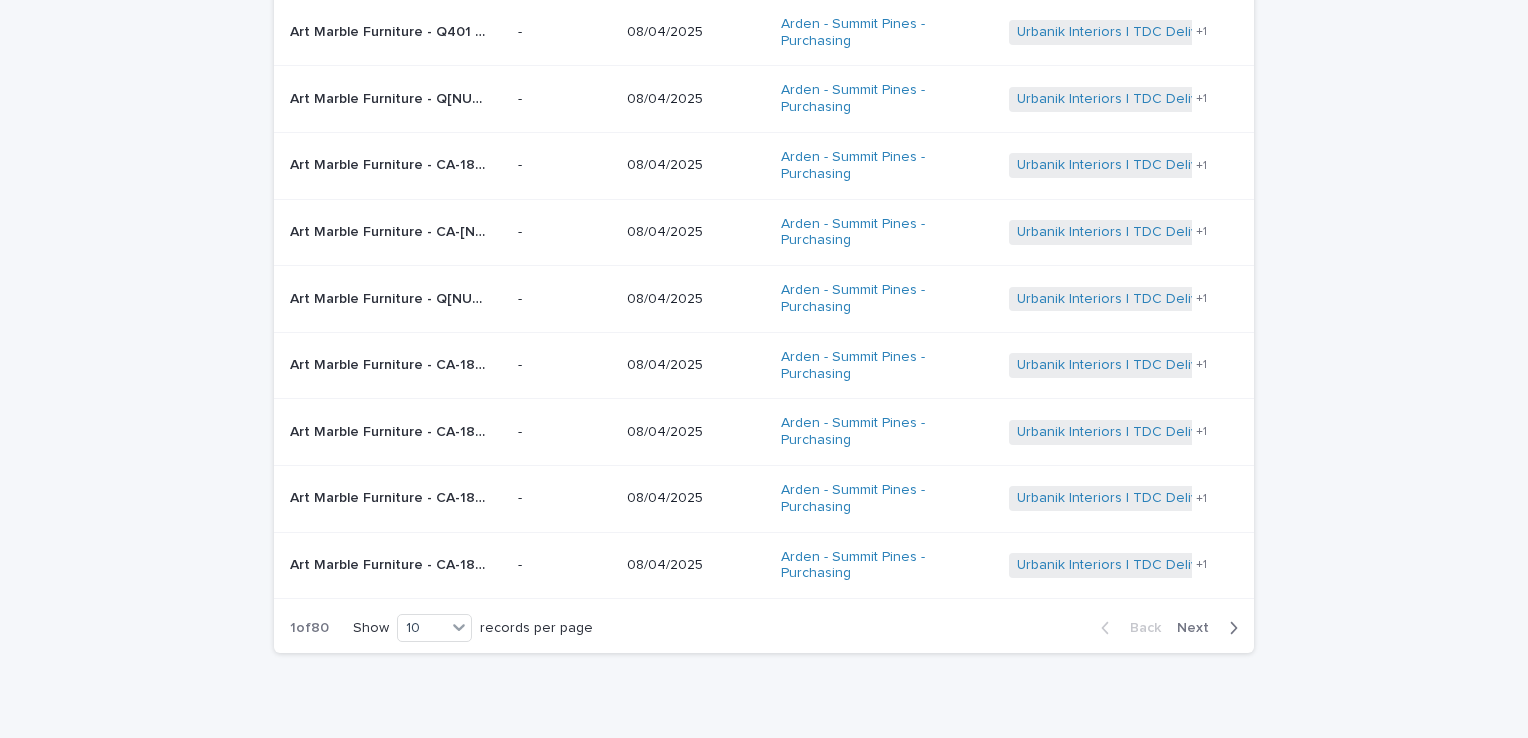 scroll, scrollTop: 396, scrollLeft: 0, axis: vertical 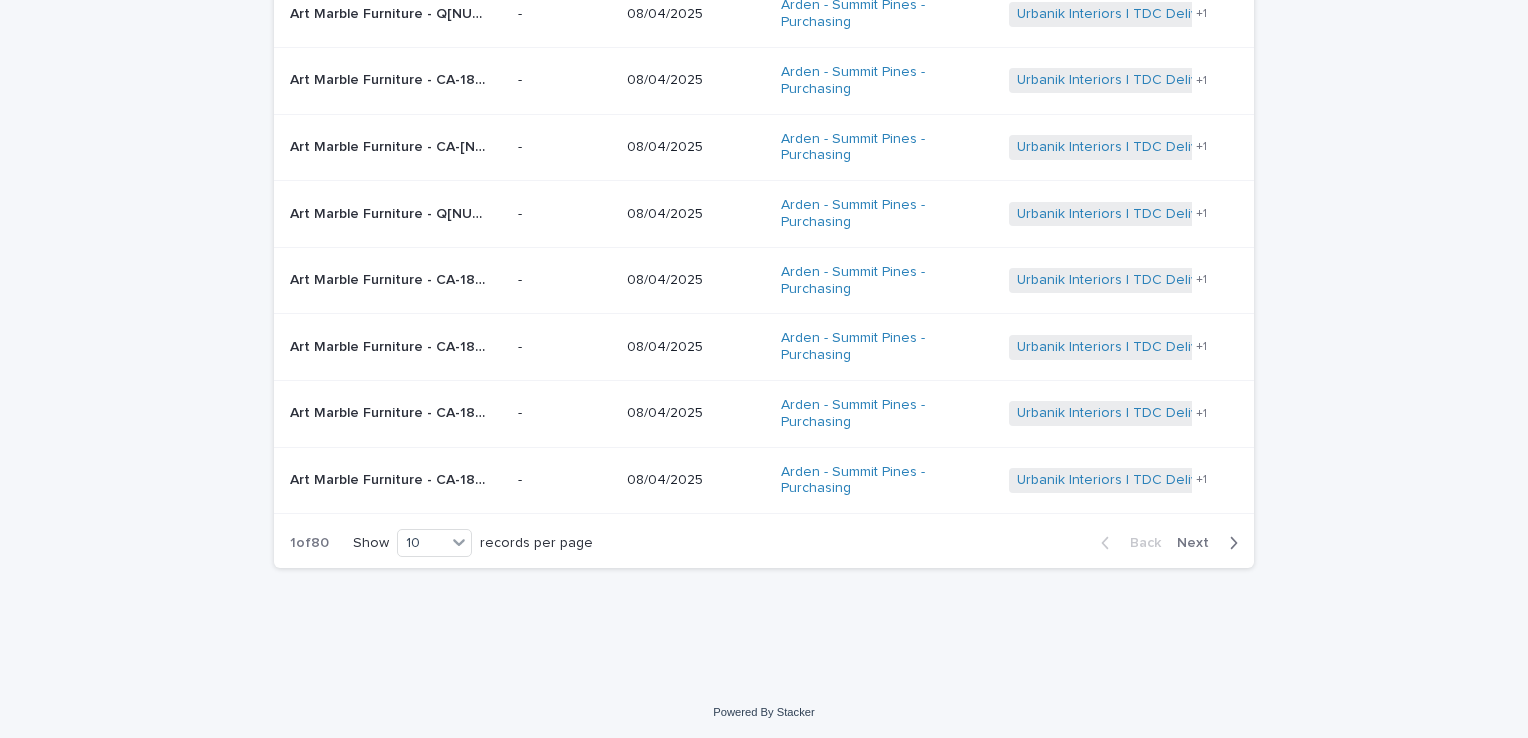 click on "Next" at bounding box center [1199, 543] 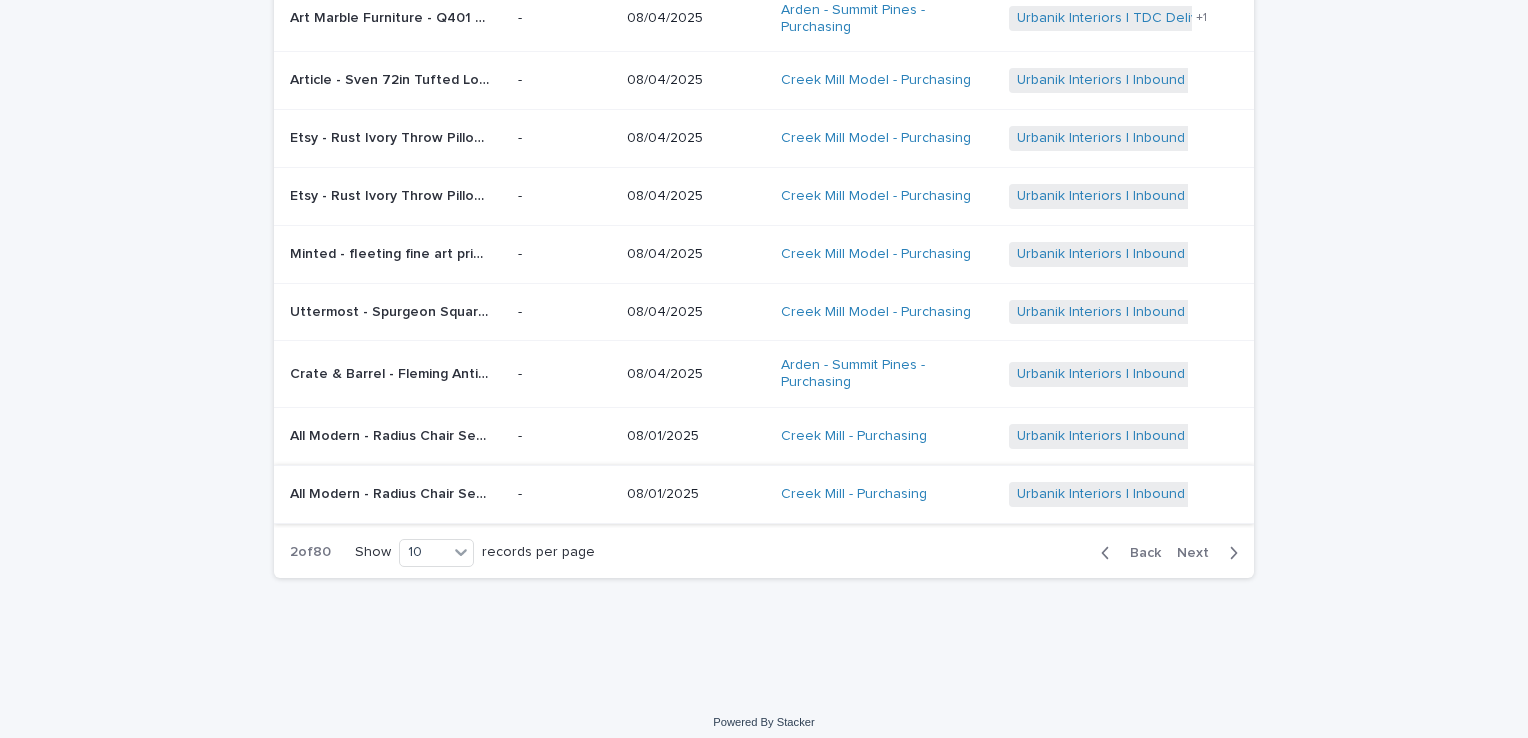 scroll, scrollTop: 334, scrollLeft: 0, axis: vertical 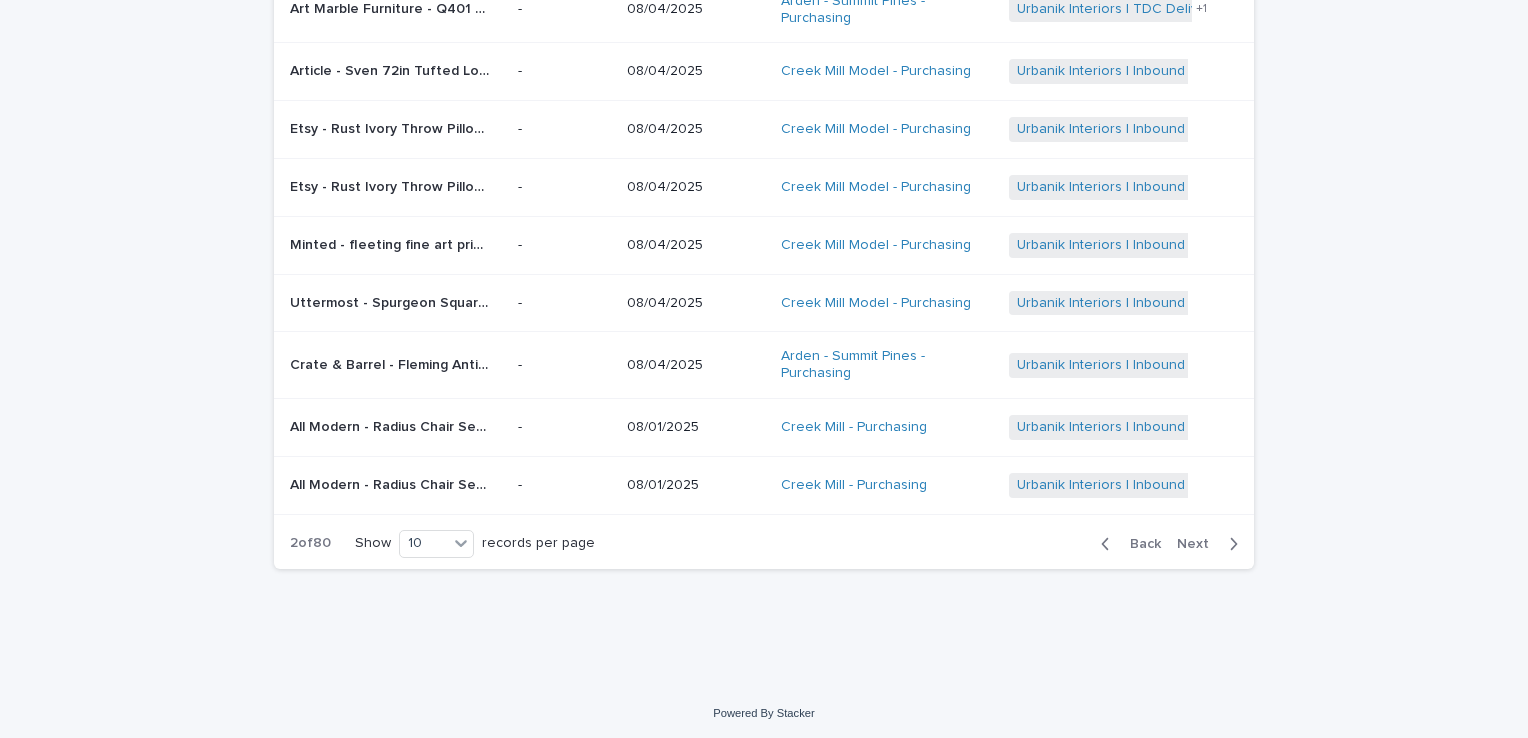 click on "Back Next" at bounding box center (1169, 544) 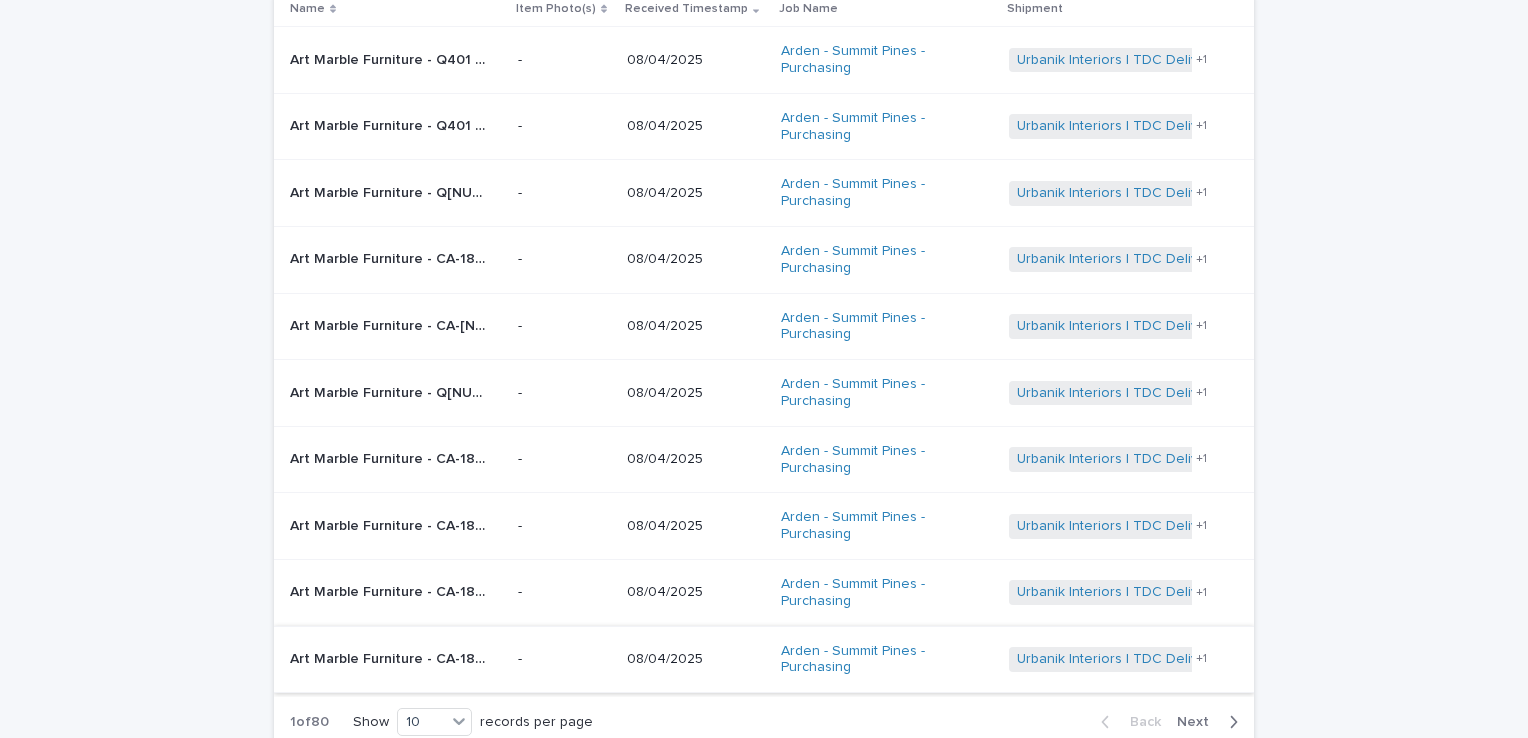 scroll, scrollTop: 64, scrollLeft: 0, axis: vertical 